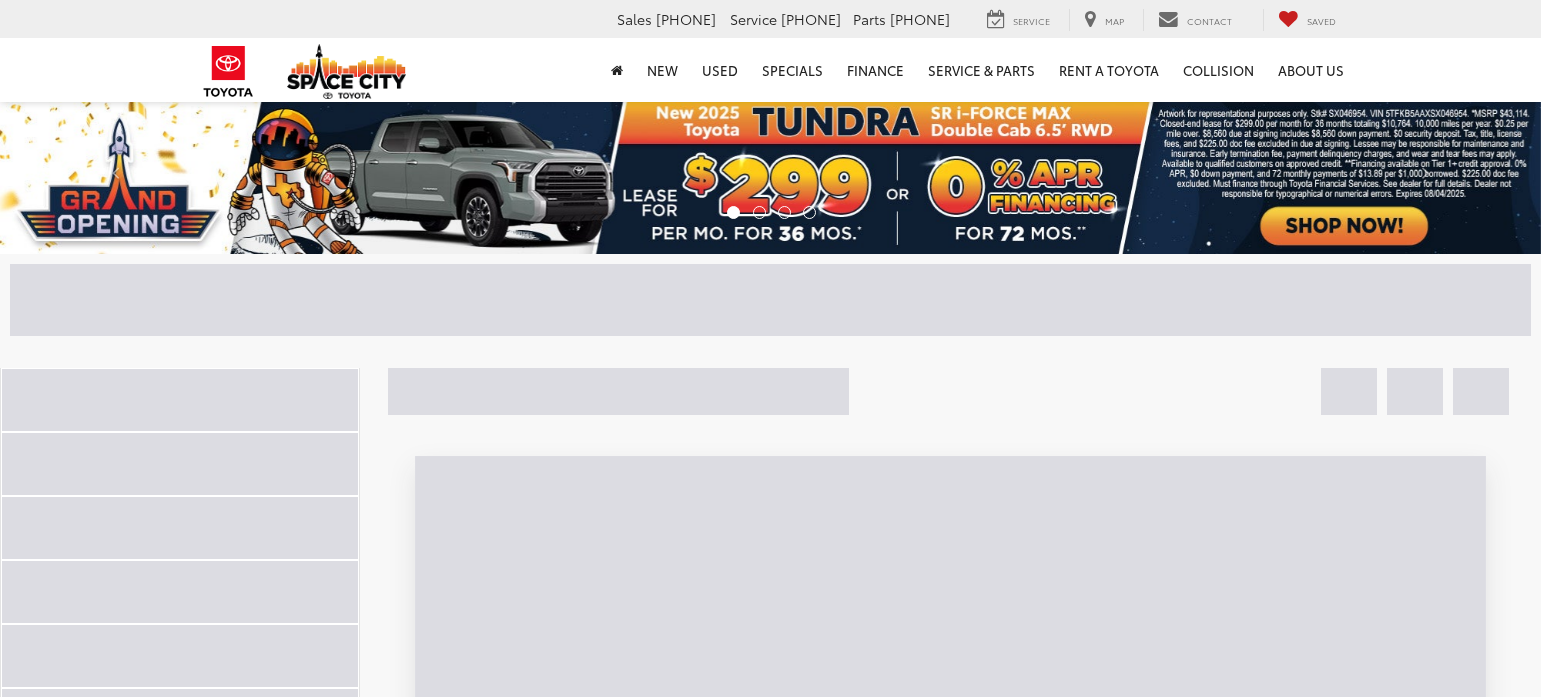 scroll, scrollTop: 0, scrollLeft: 0, axis: both 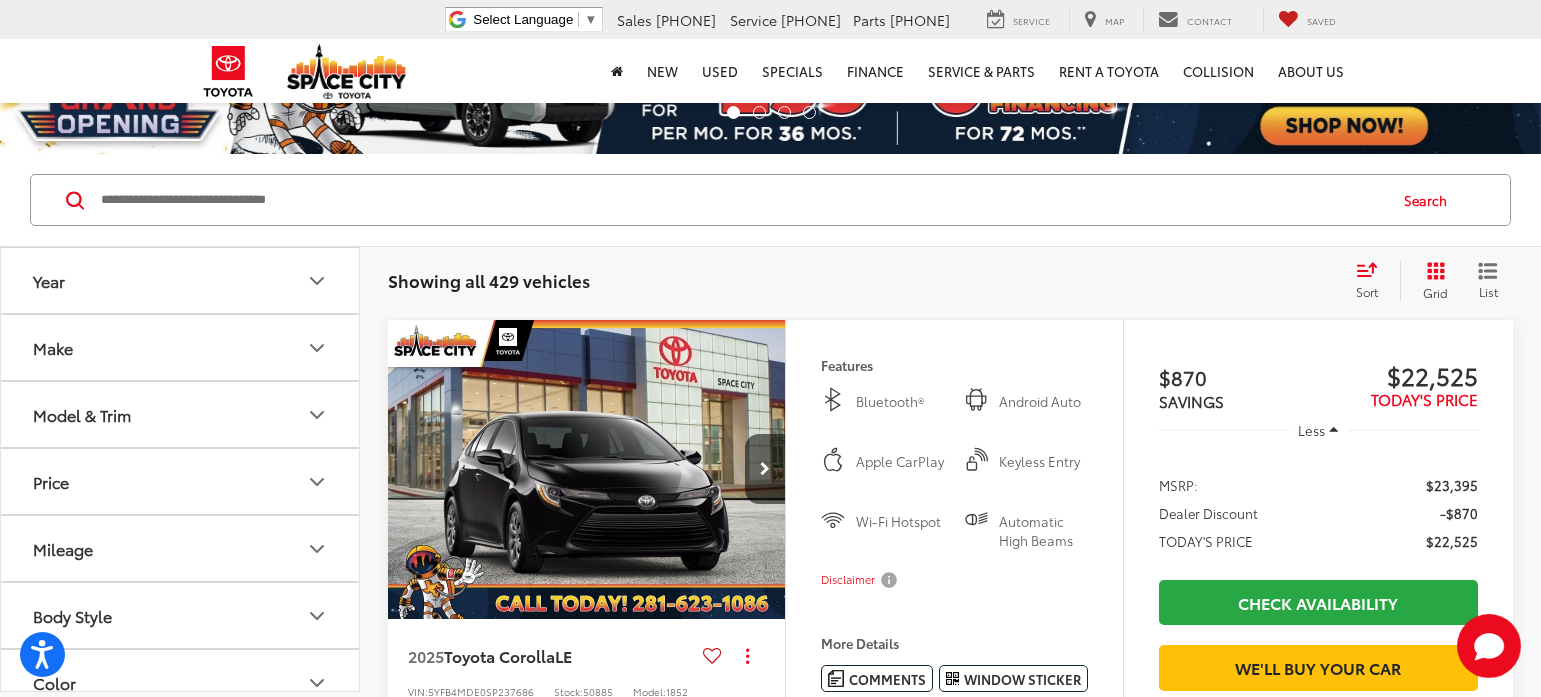 click 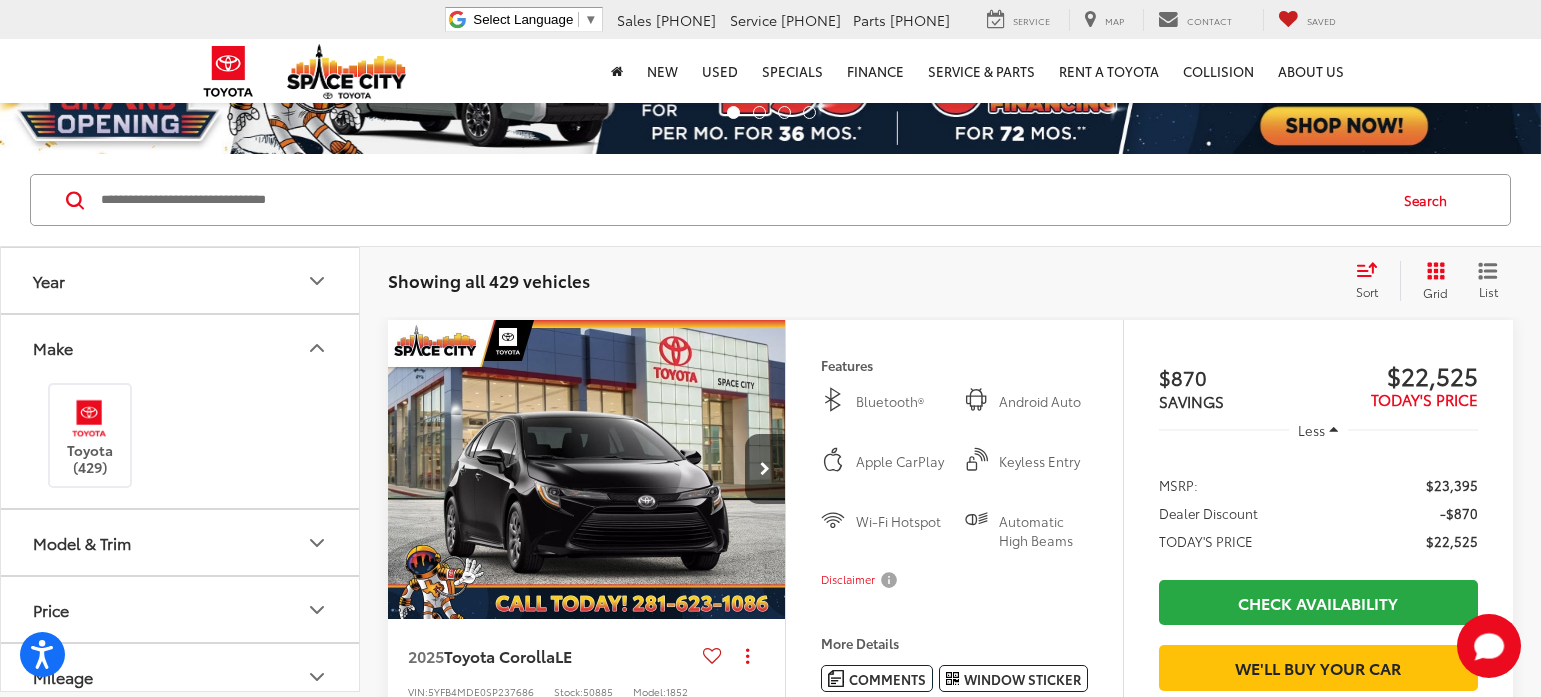 click 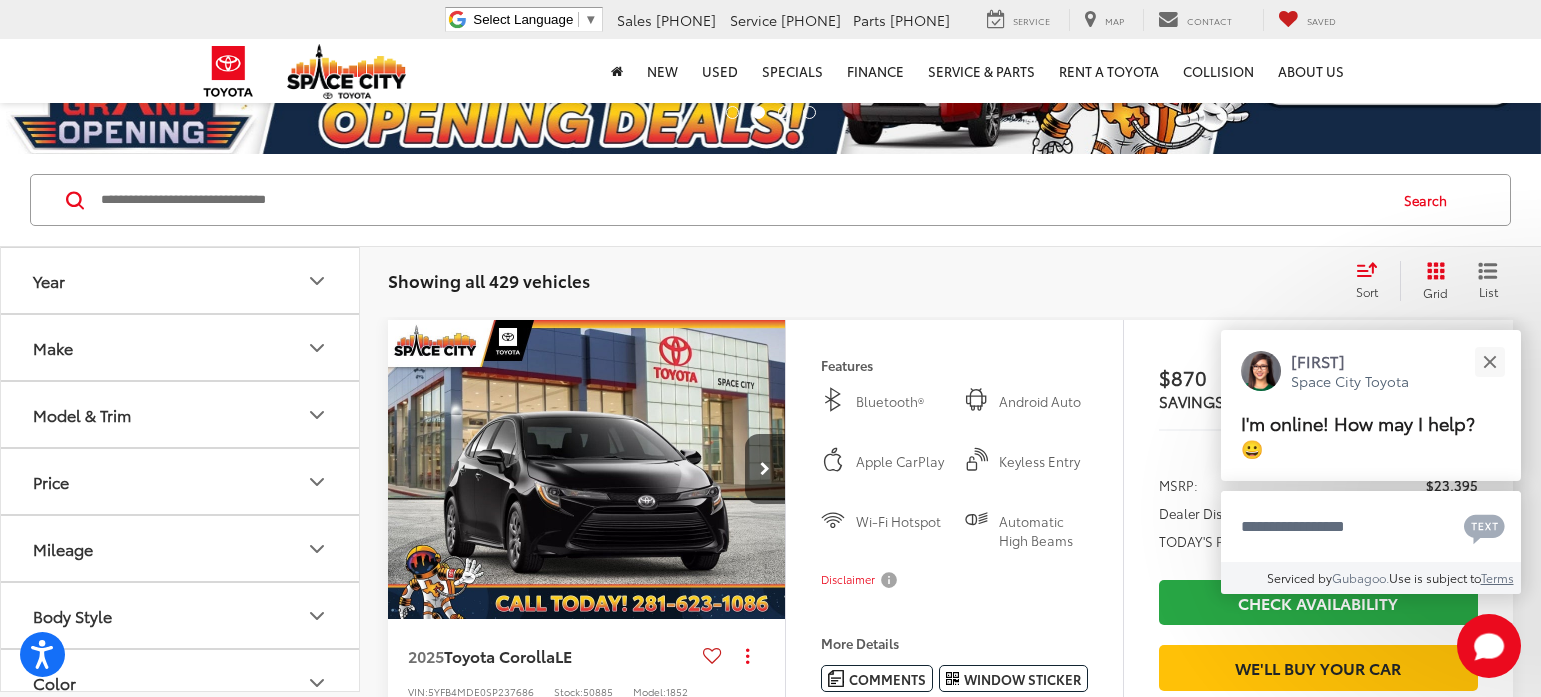 click 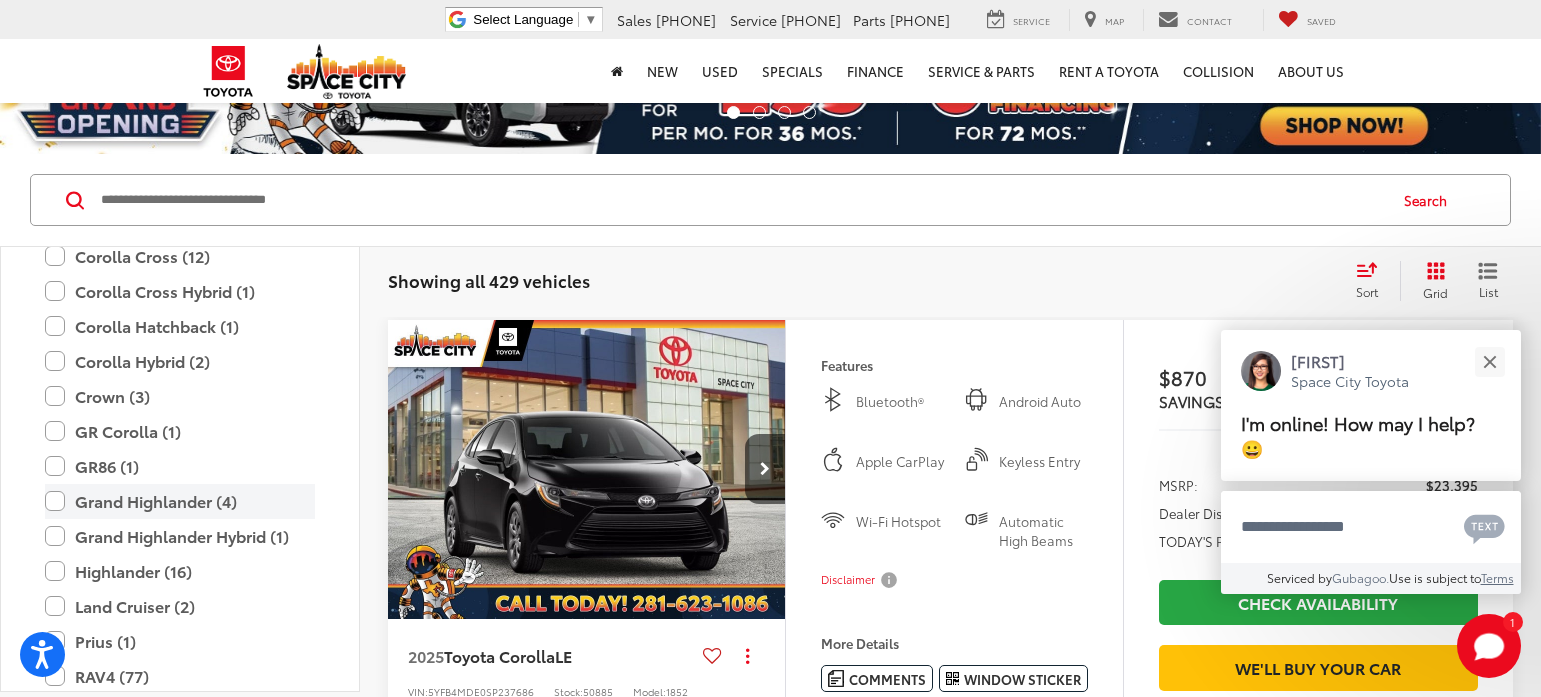 scroll, scrollTop: 500, scrollLeft: 0, axis: vertical 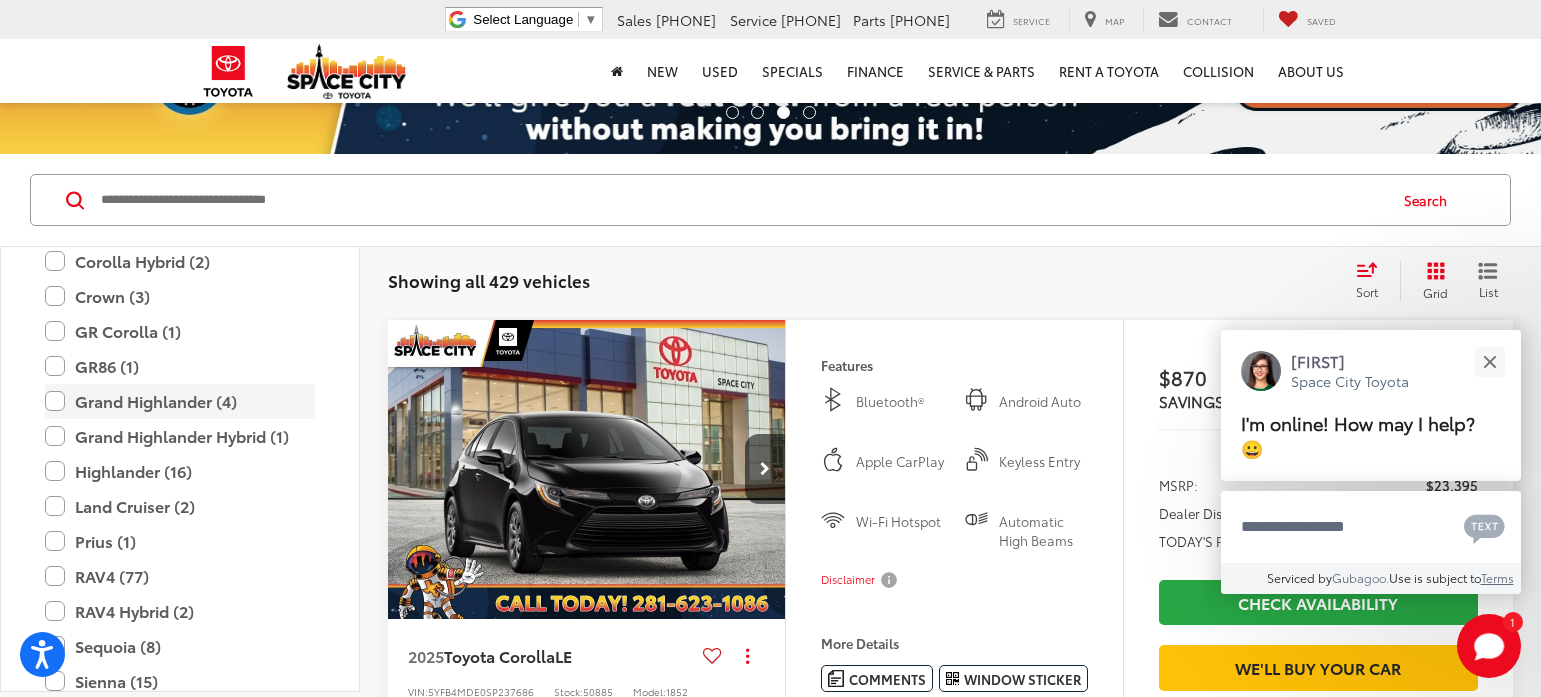 click on "Grand Highlander (4)" at bounding box center [180, 401] 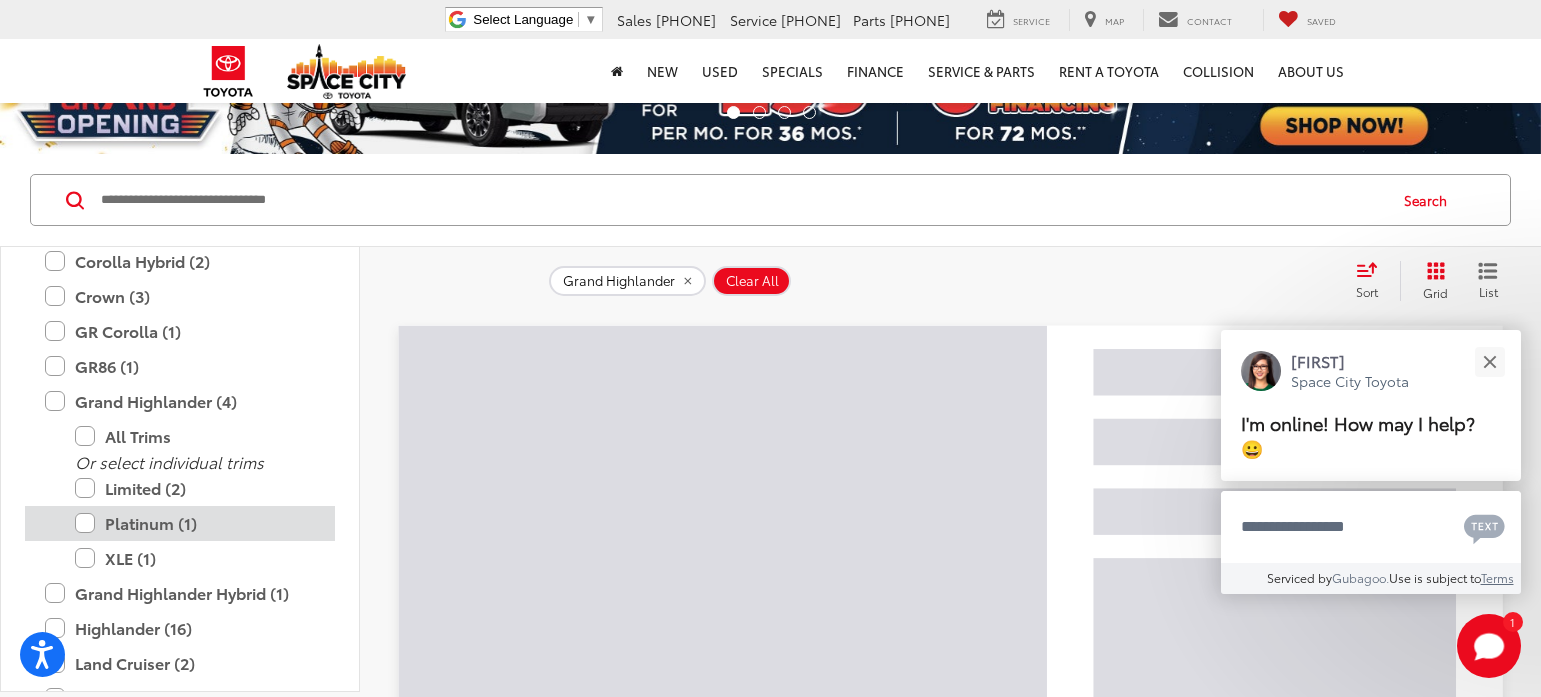 click on "Platinum (1)" at bounding box center [195, 523] 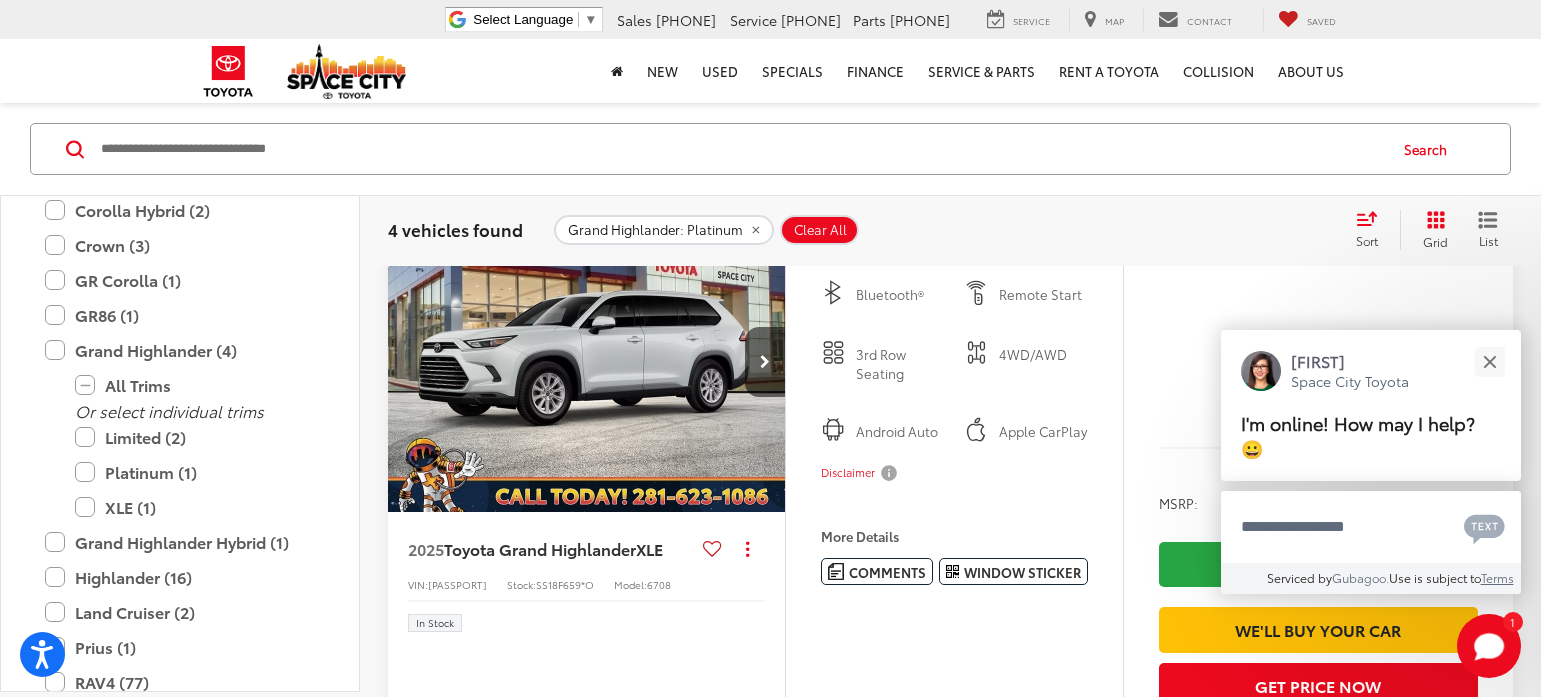 scroll, scrollTop: 151, scrollLeft: 0, axis: vertical 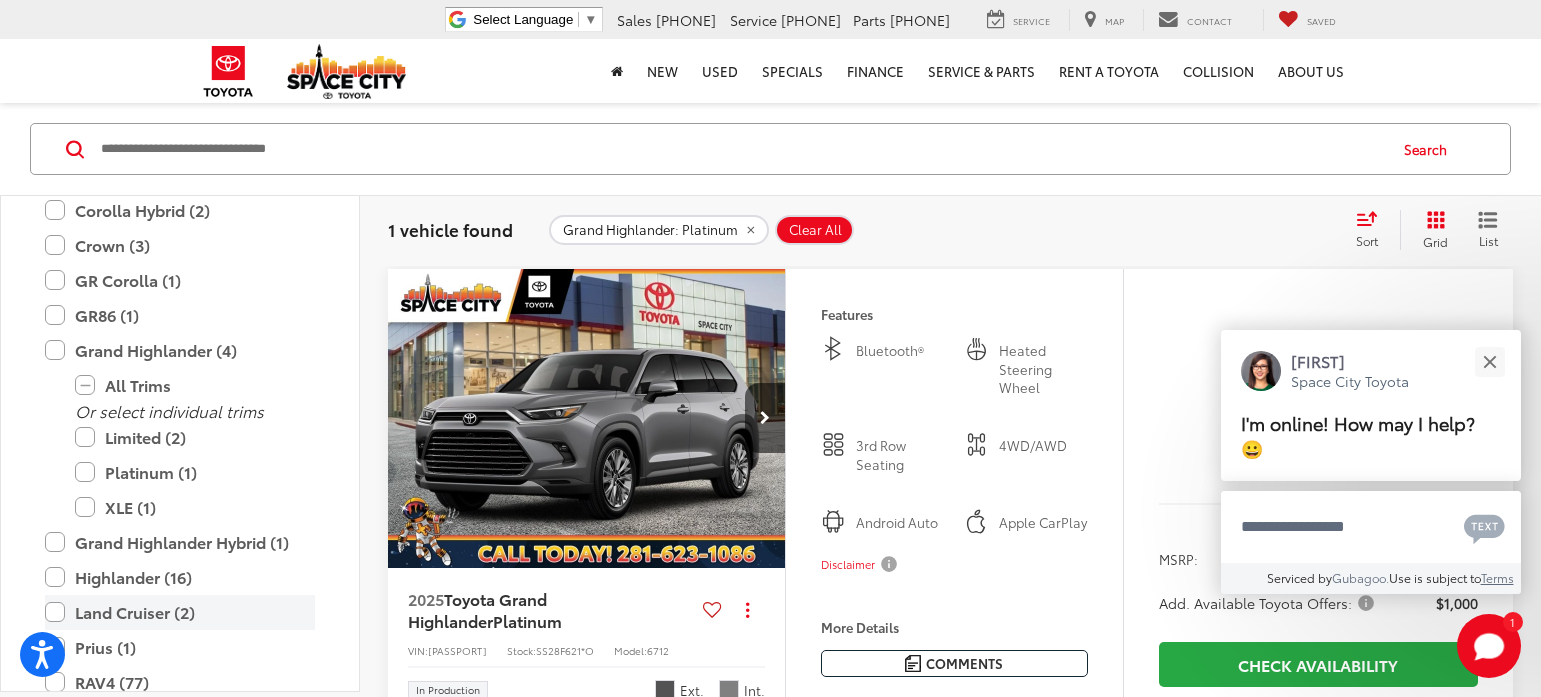 click on "Platinum (1)" at bounding box center [195, 472] 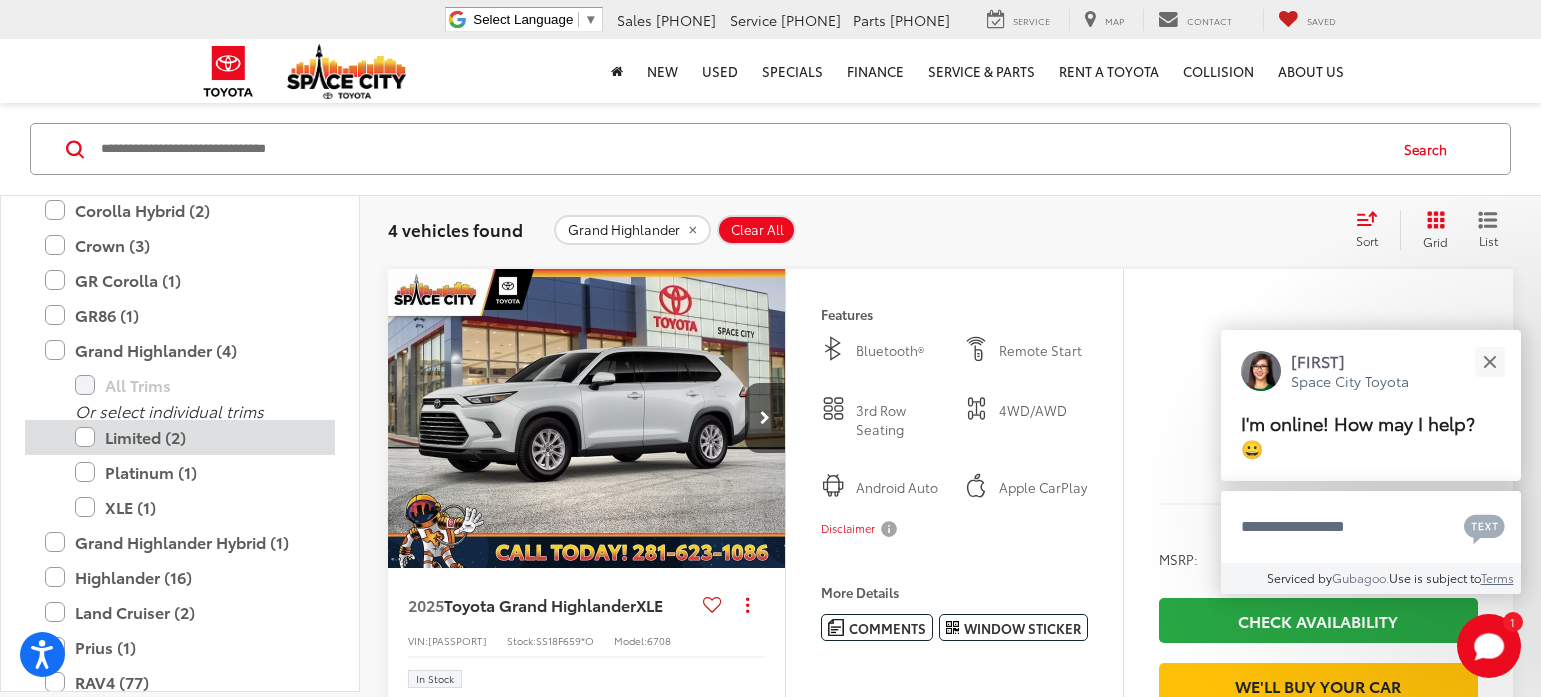 click on "Limited (2)" at bounding box center [195, 437] 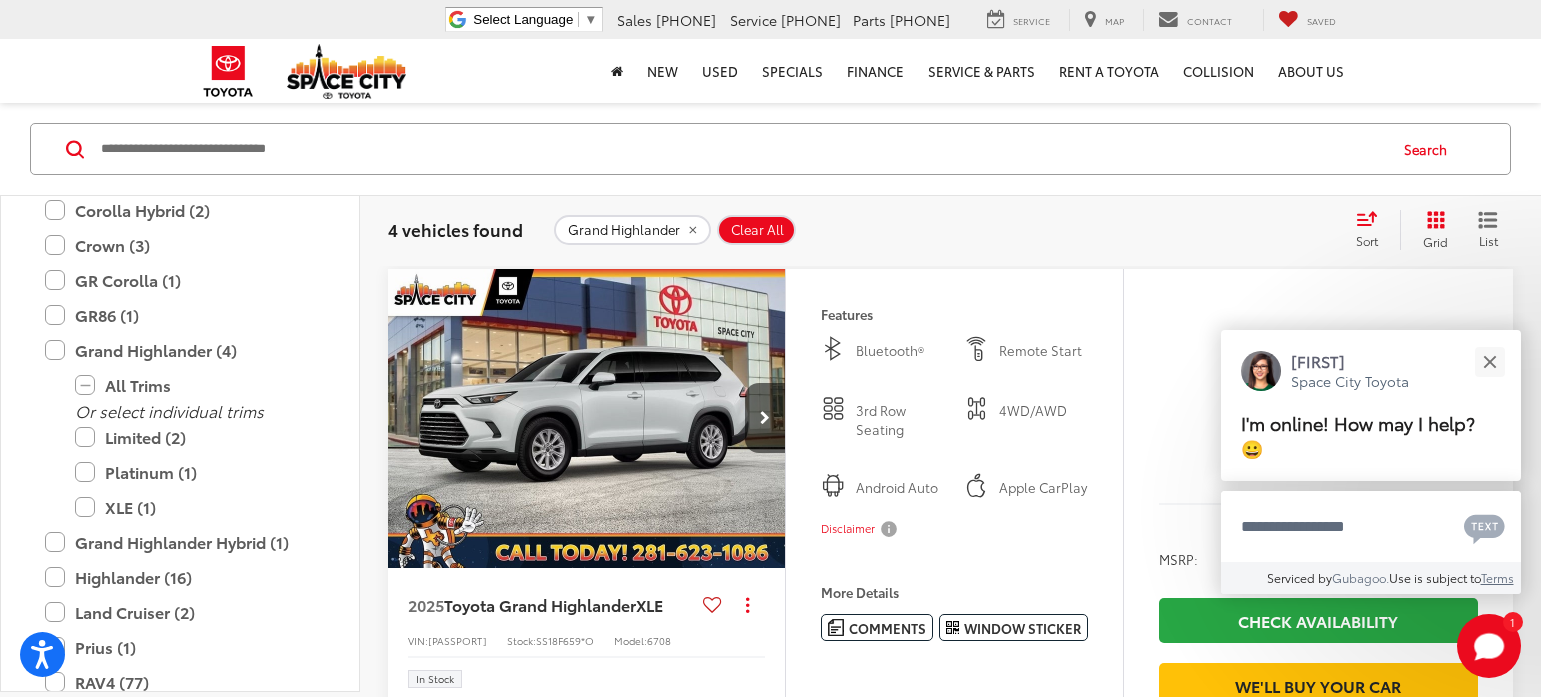 scroll, scrollTop: 543, scrollLeft: 0, axis: vertical 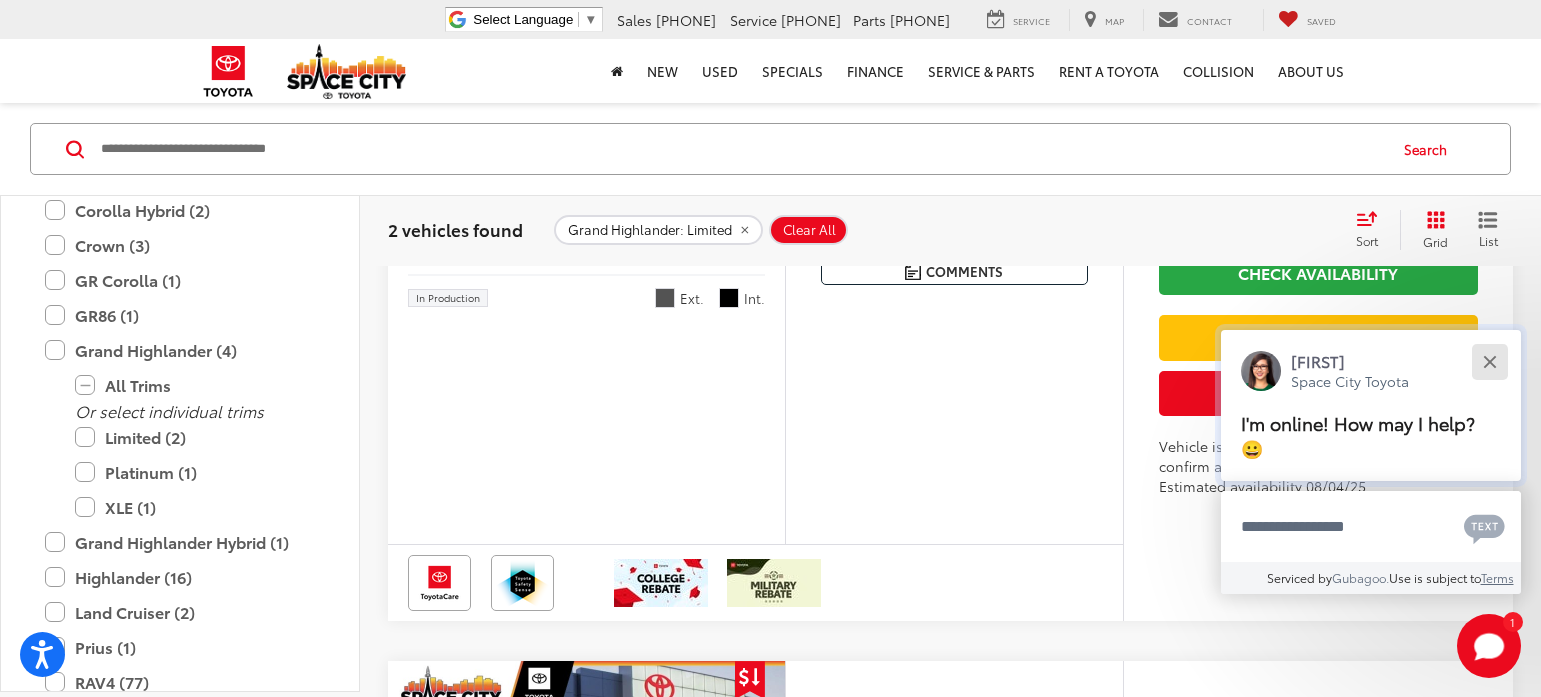 click at bounding box center (1489, 361) 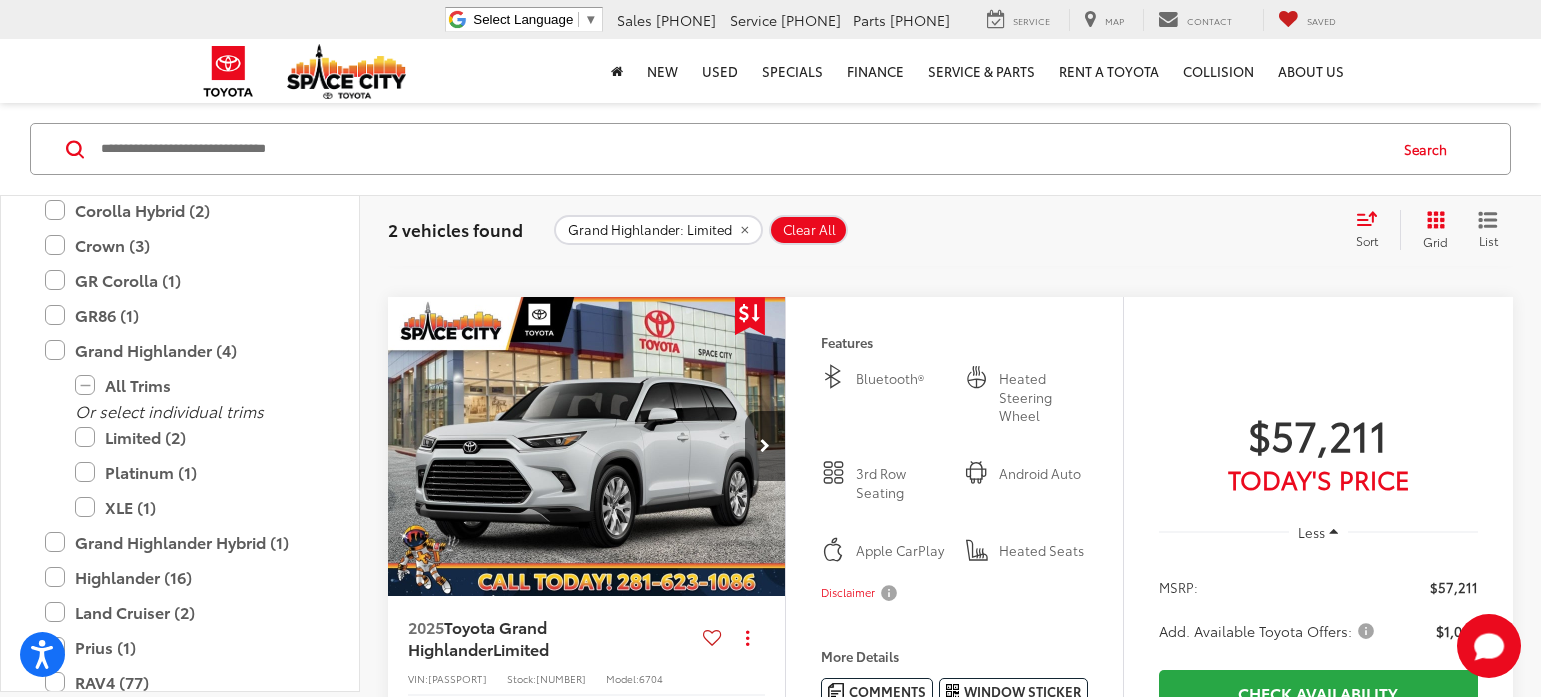 scroll, scrollTop: 943, scrollLeft: 0, axis: vertical 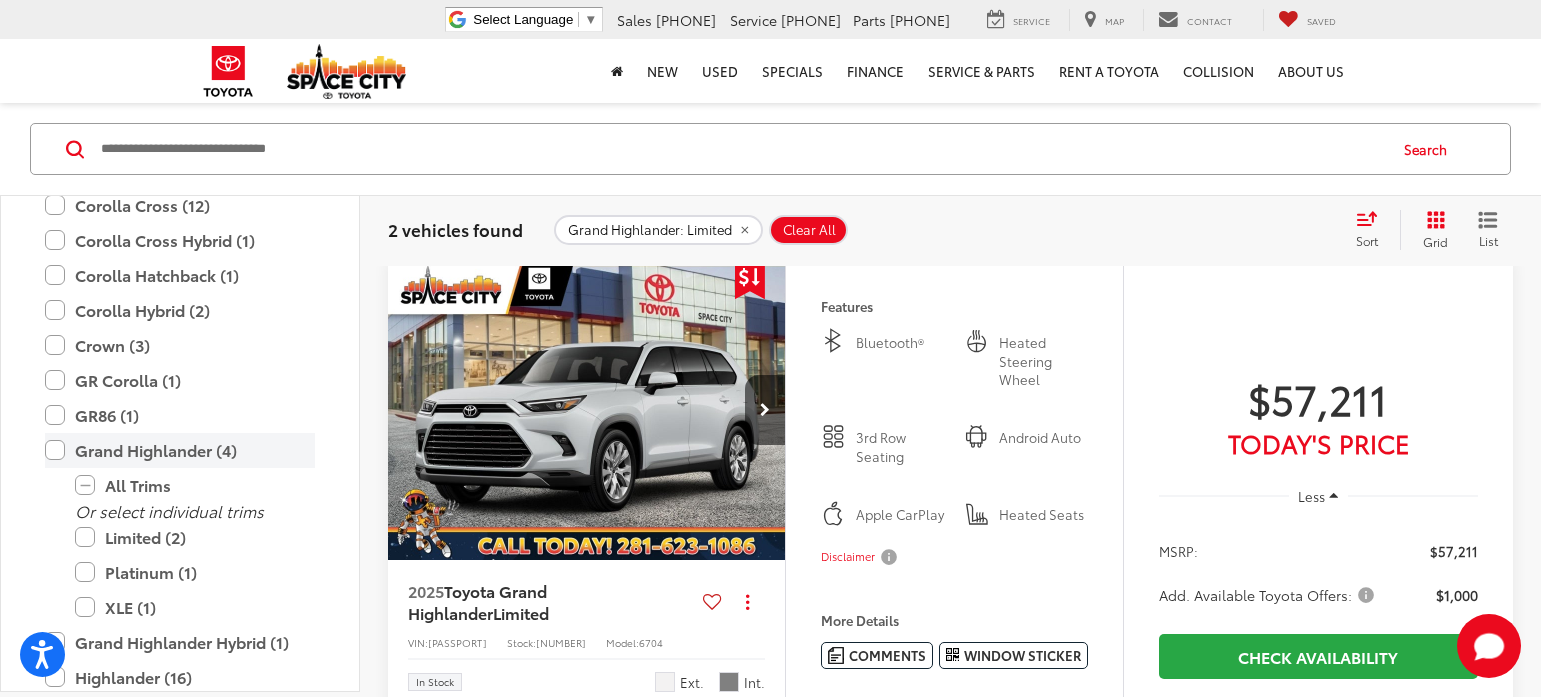 click on "Grand Highlander (4)" at bounding box center (180, 450) 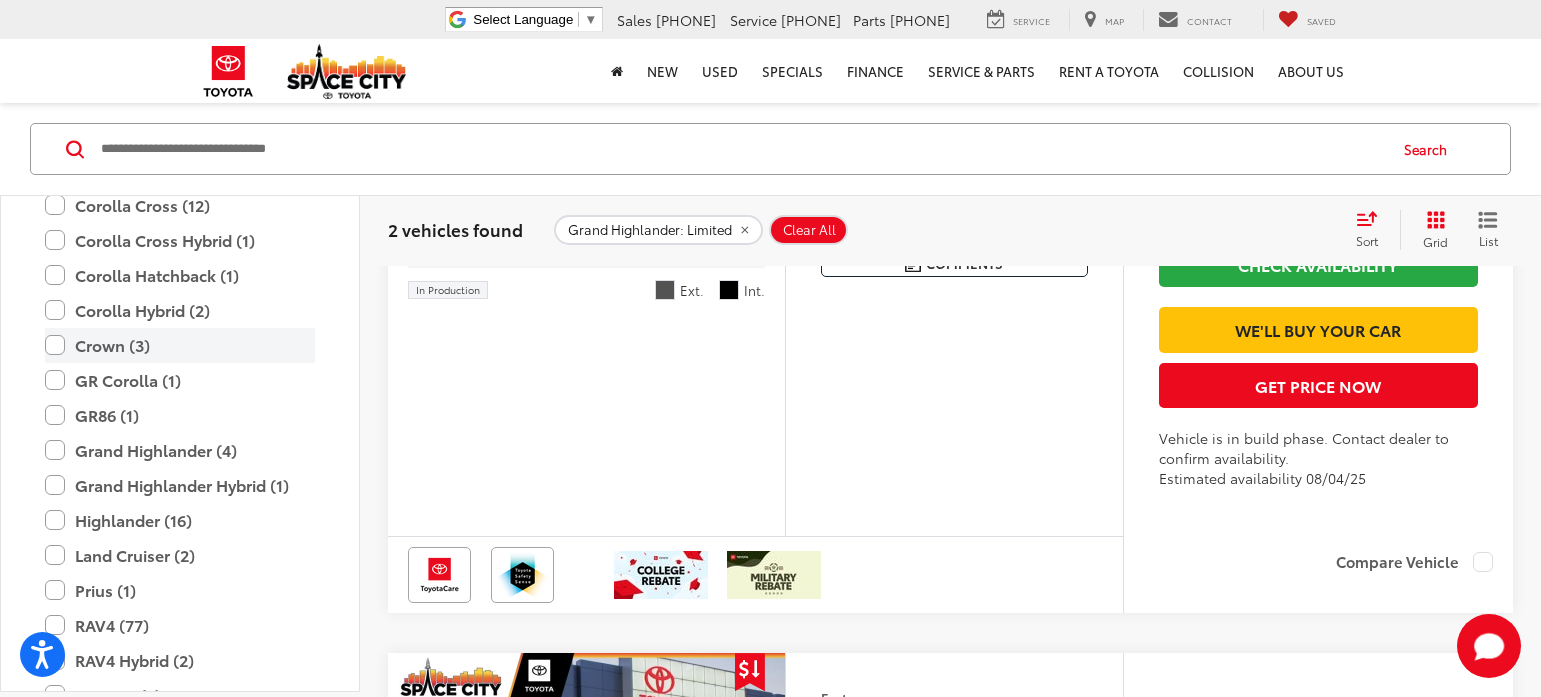 scroll, scrollTop: 365, scrollLeft: 0, axis: vertical 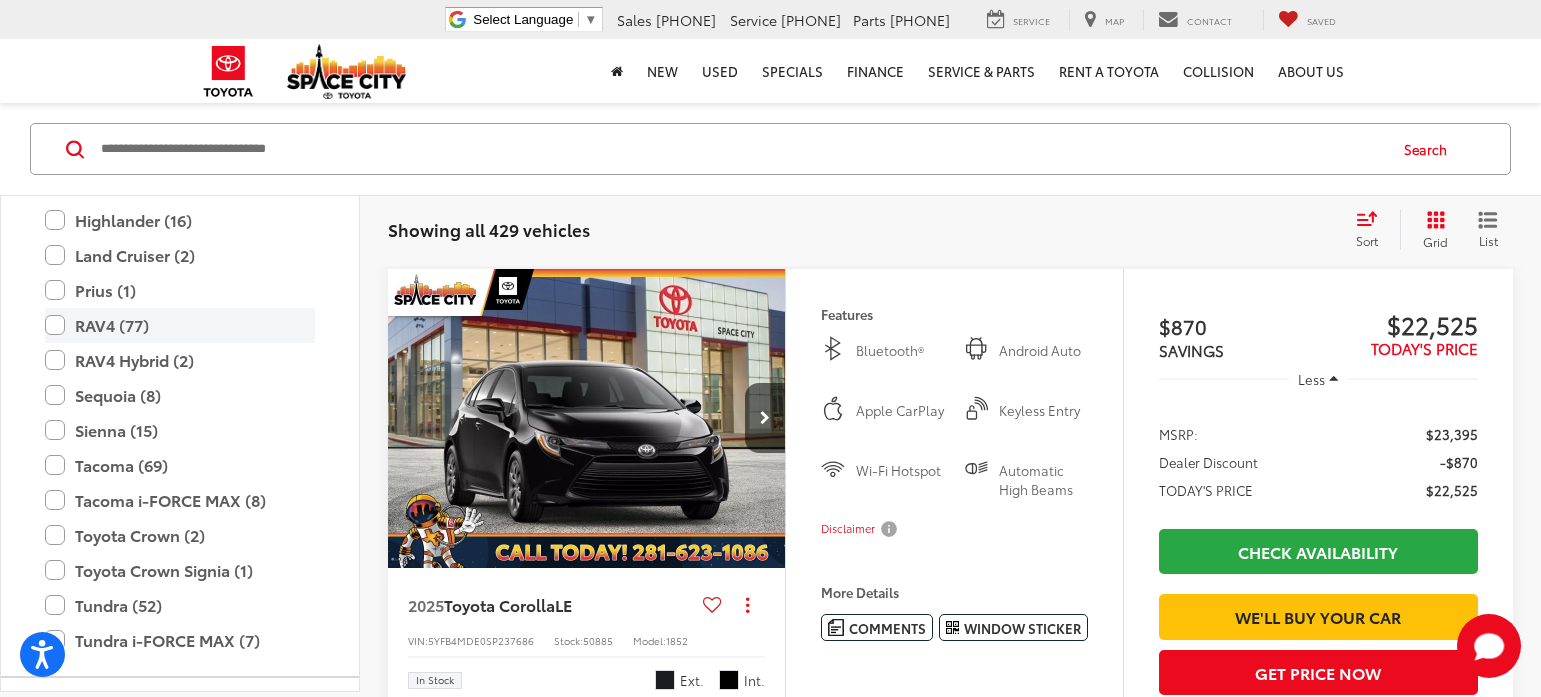 click on "RAV4 (77)" at bounding box center (180, 325) 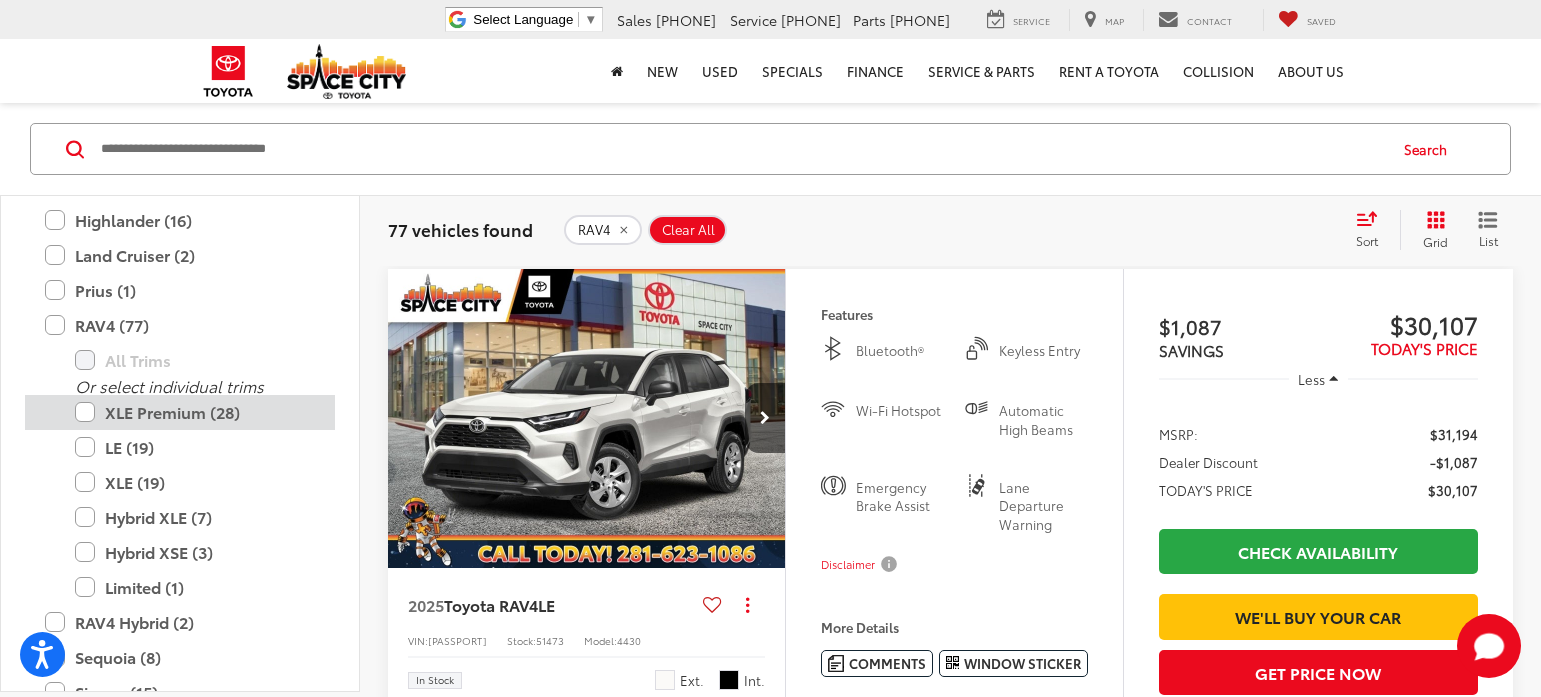 click on "XLE Premium (28)" at bounding box center [195, 412] 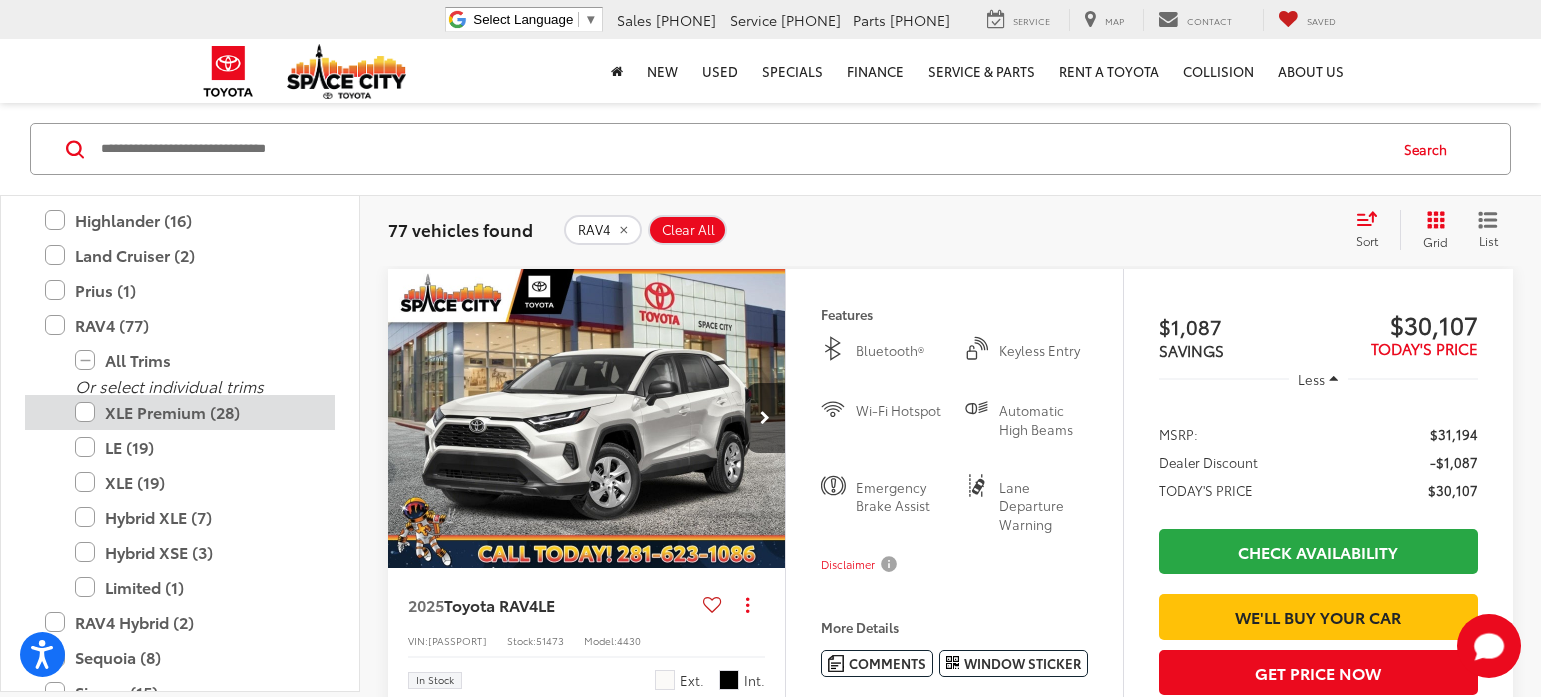 click on "XLE Premium (28)" at bounding box center (195, 412) 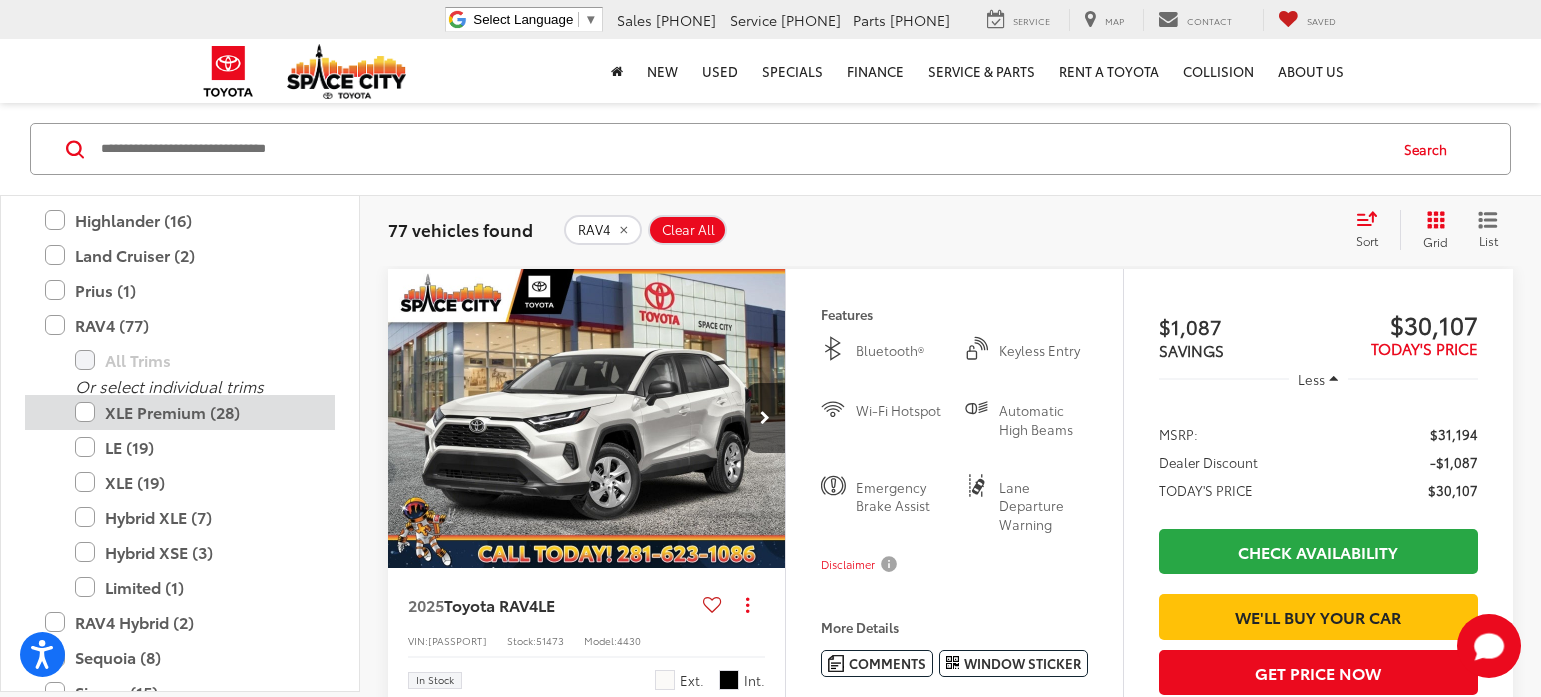 click on "XLE Premium (28)" at bounding box center [195, 412] 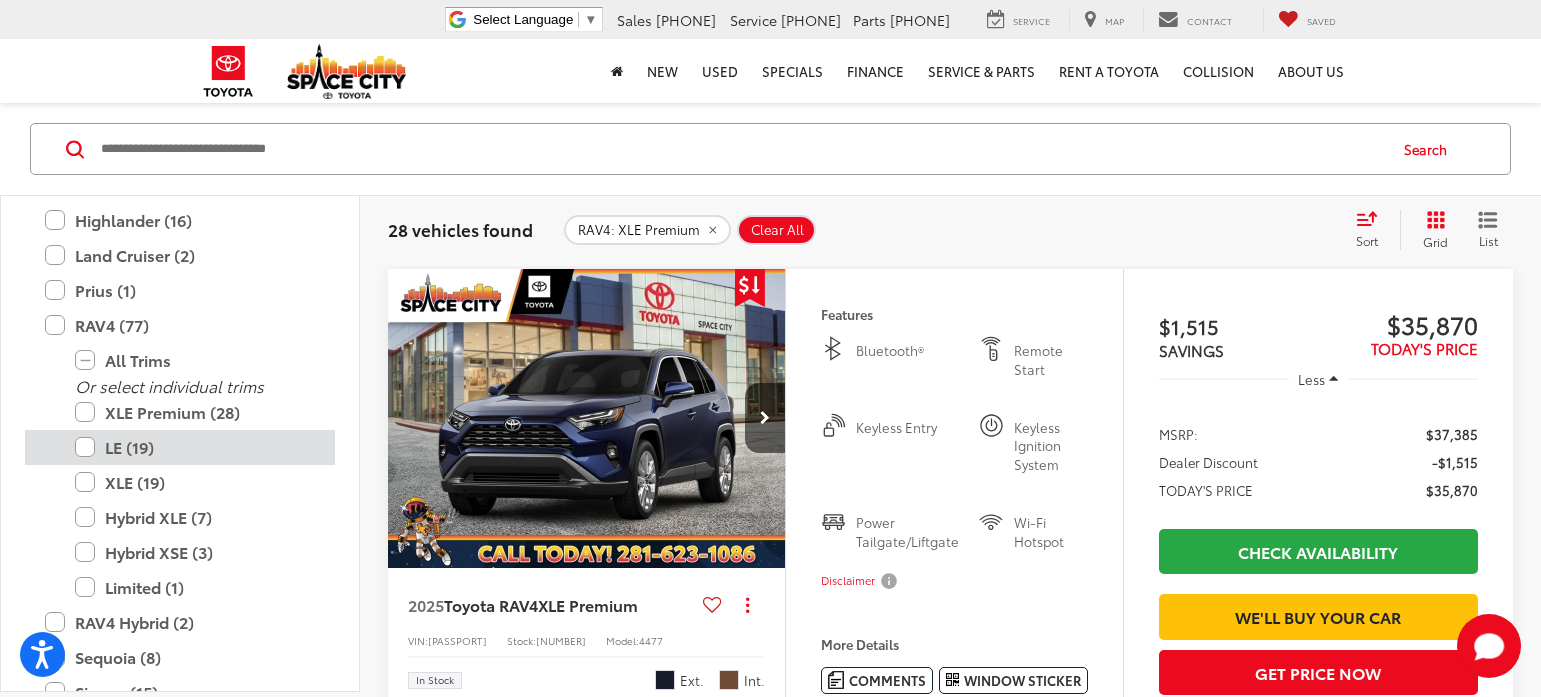 scroll, scrollTop: 800, scrollLeft: 0, axis: vertical 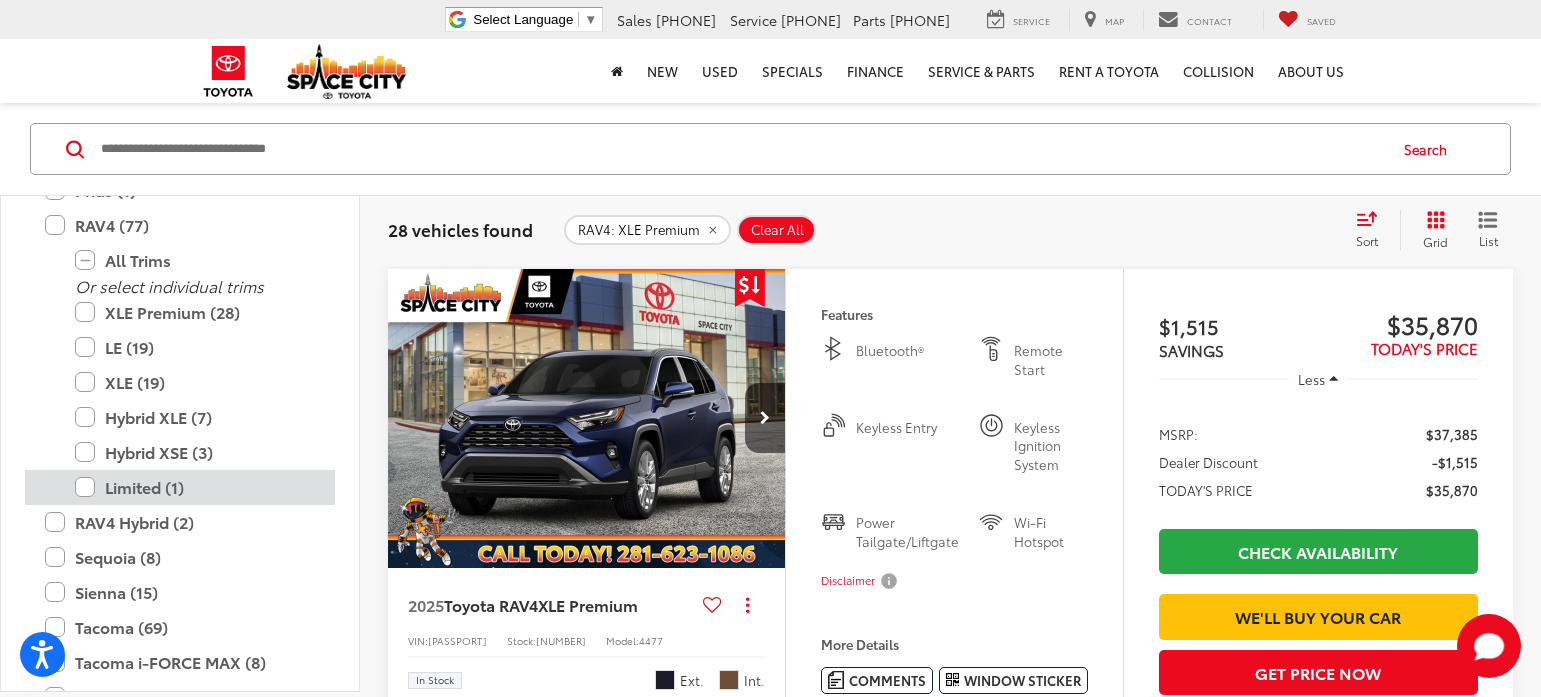 click on "Limited (1)" at bounding box center [195, 487] 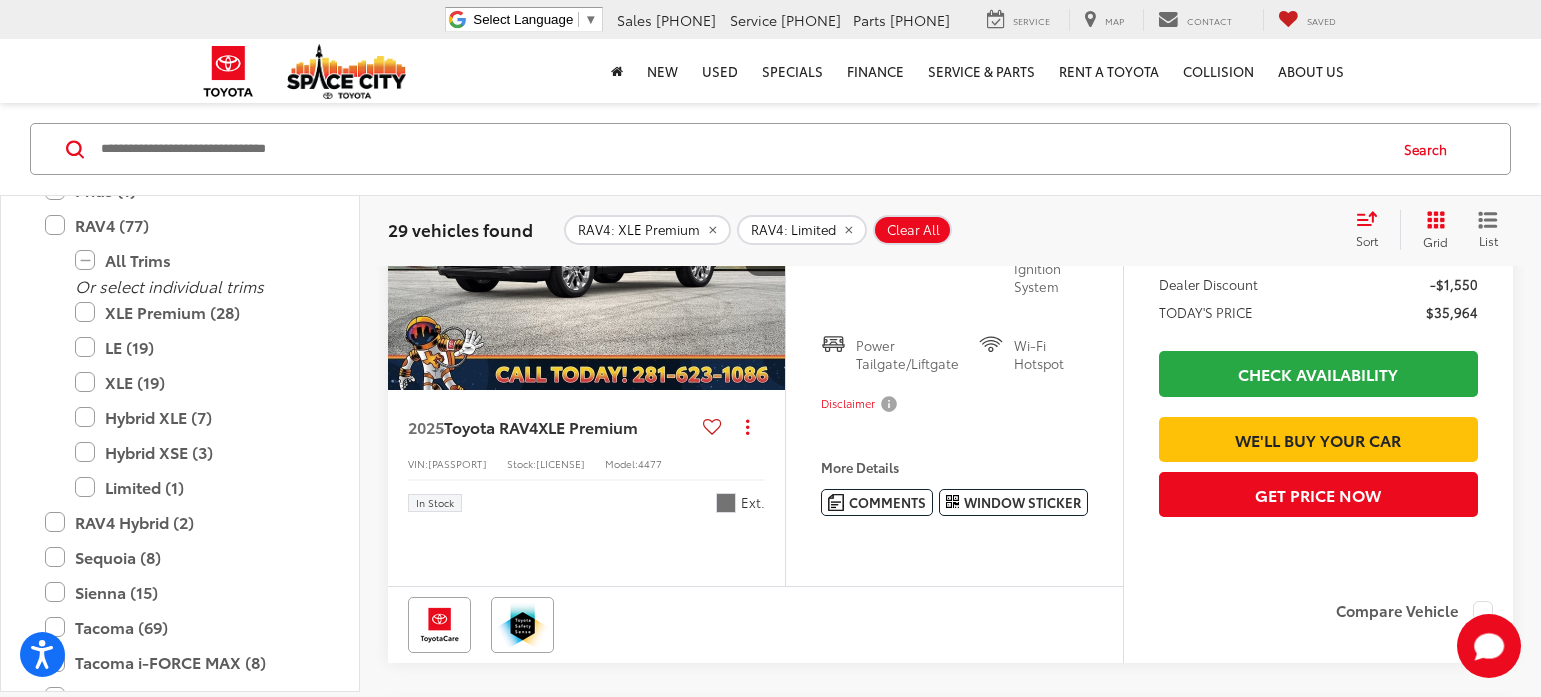 scroll, scrollTop: 1651, scrollLeft: 0, axis: vertical 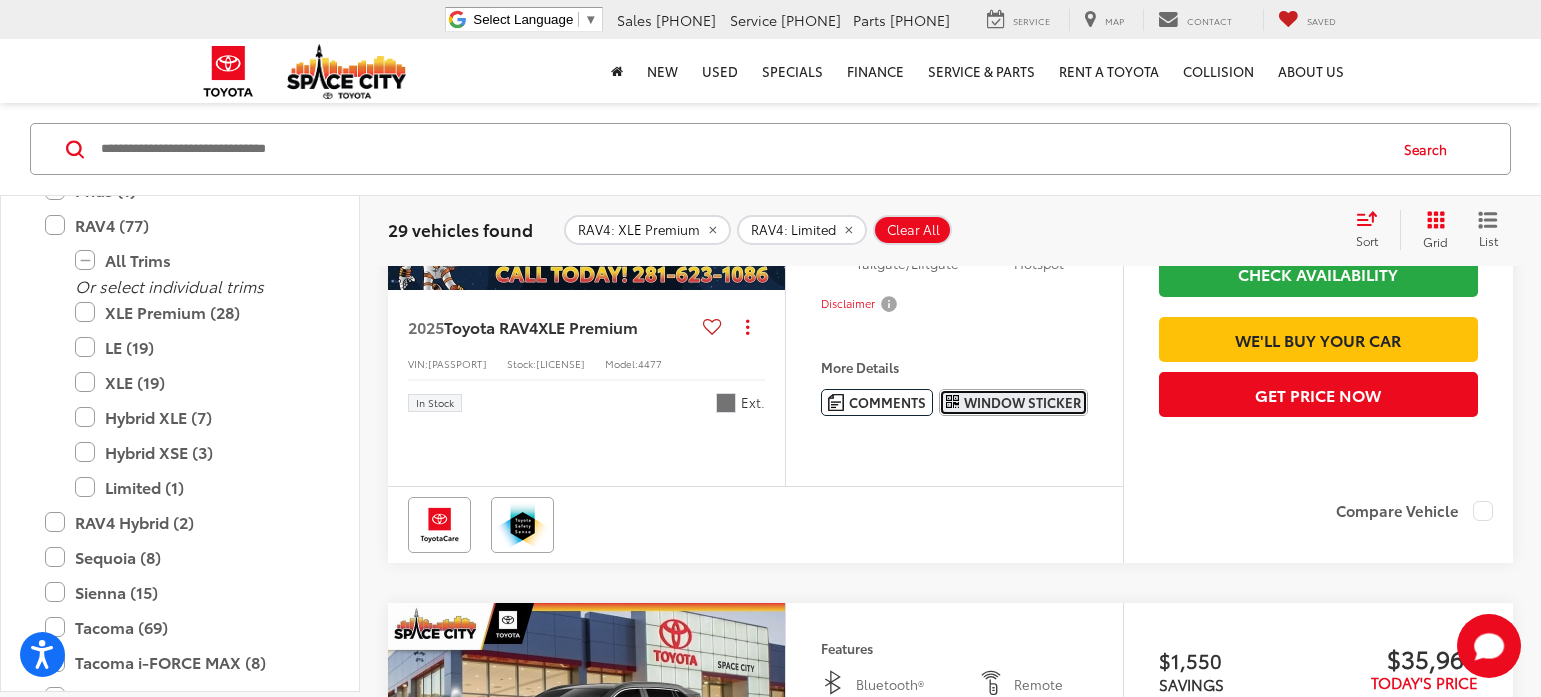 click on "Window Sticker" at bounding box center [1022, 402] 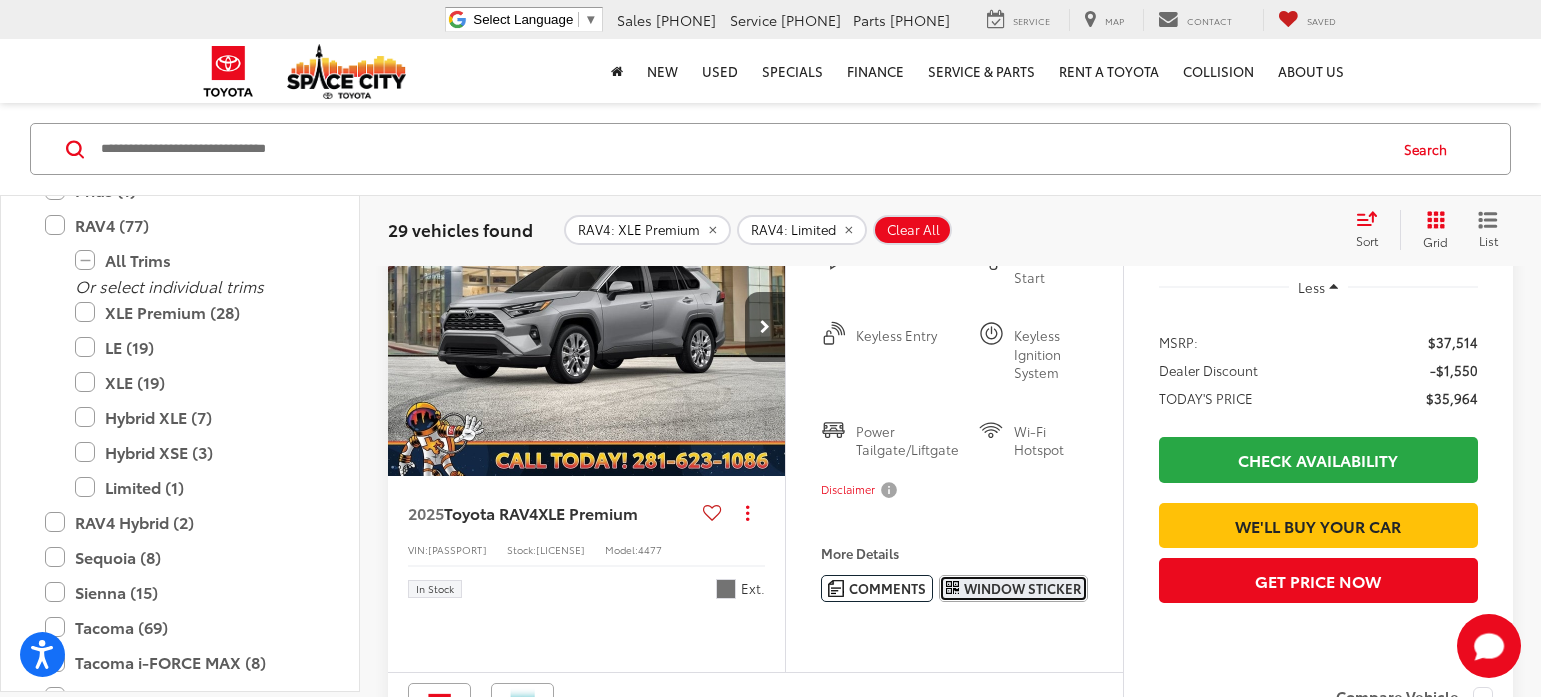 scroll, scrollTop: 1451, scrollLeft: 0, axis: vertical 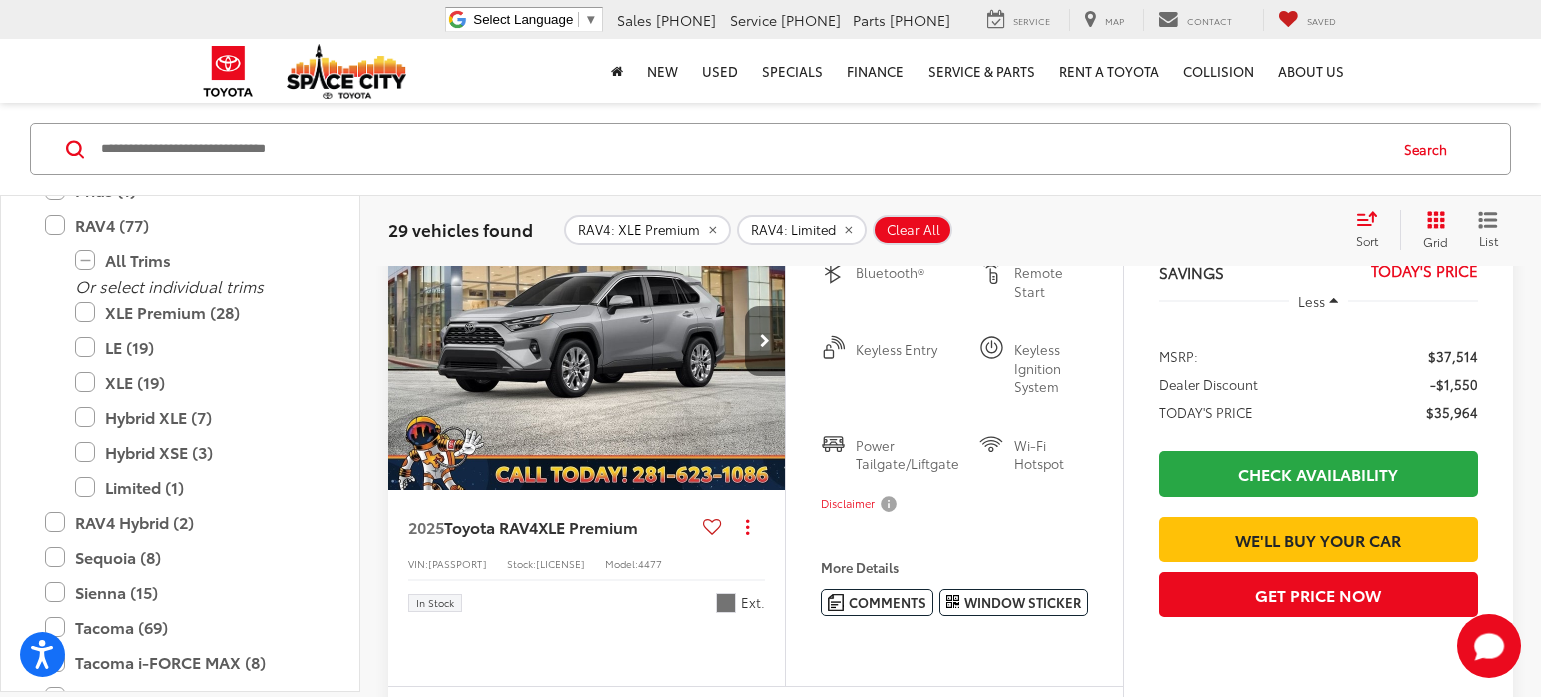 click at bounding box center [765, 341] 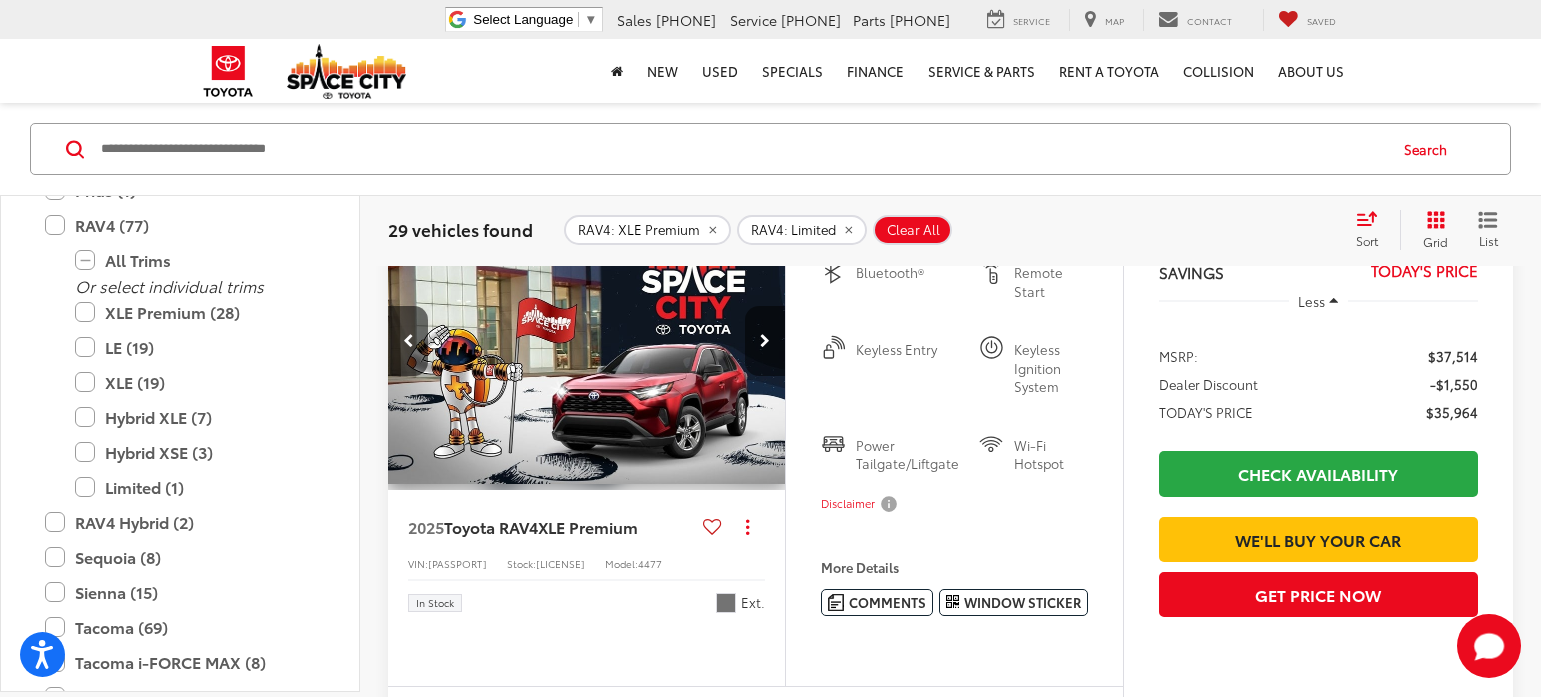 click at bounding box center [765, 341] 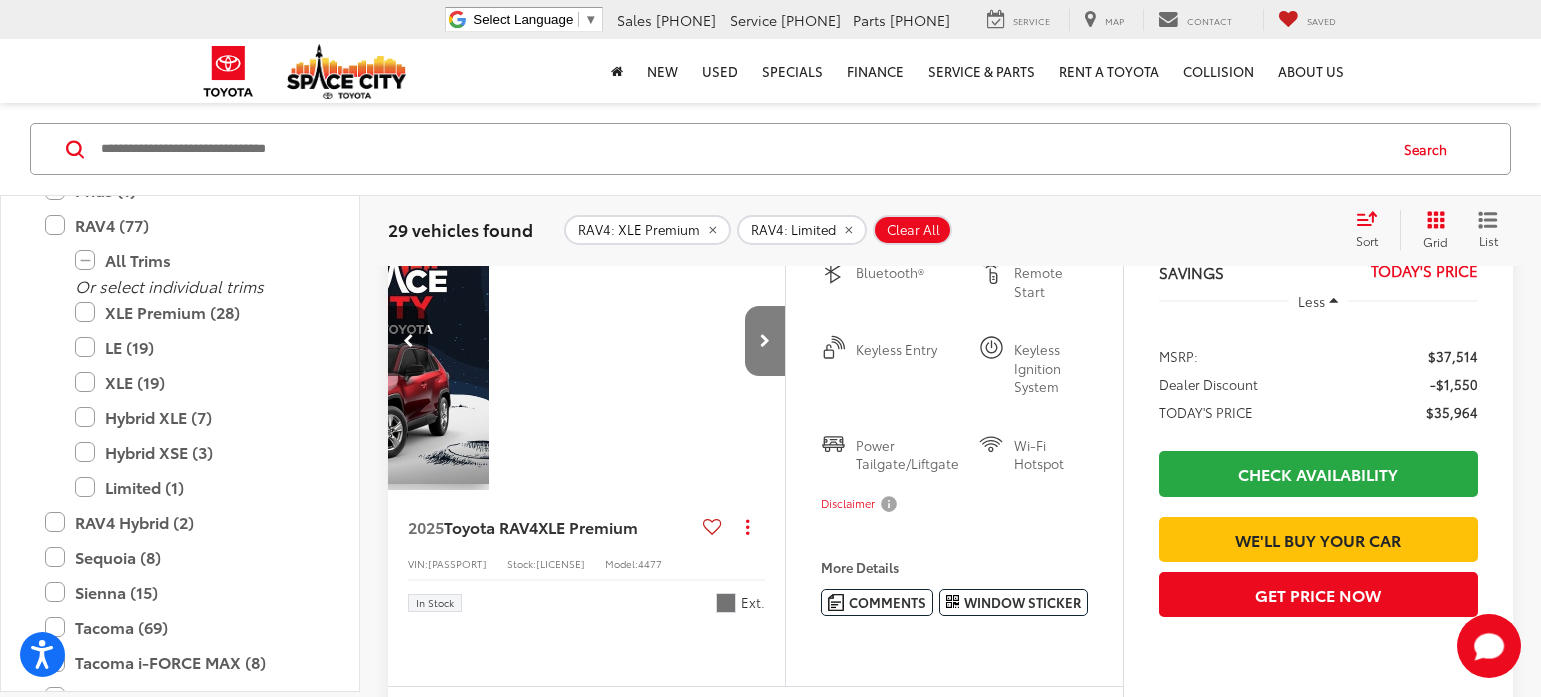 scroll, scrollTop: 0, scrollLeft: 800, axis: horizontal 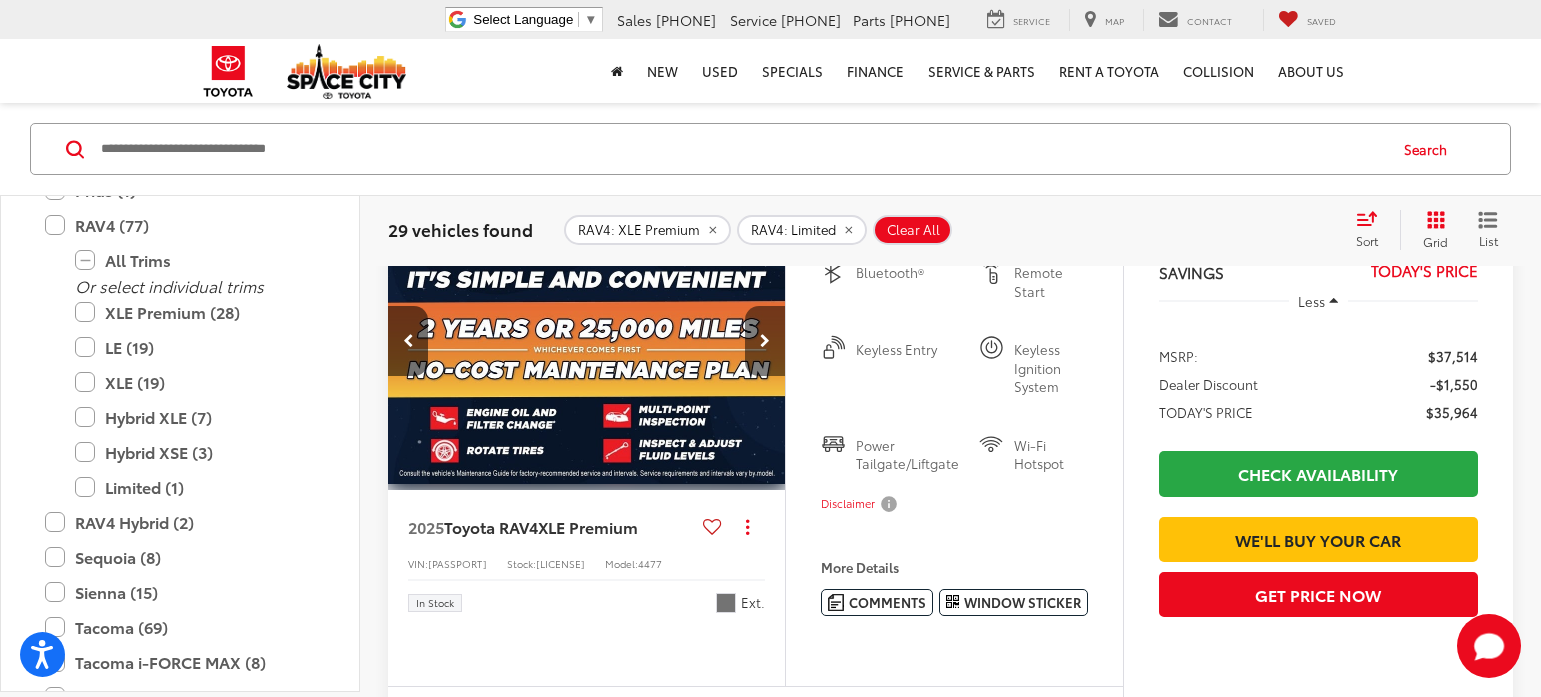 click at bounding box center [765, 341] 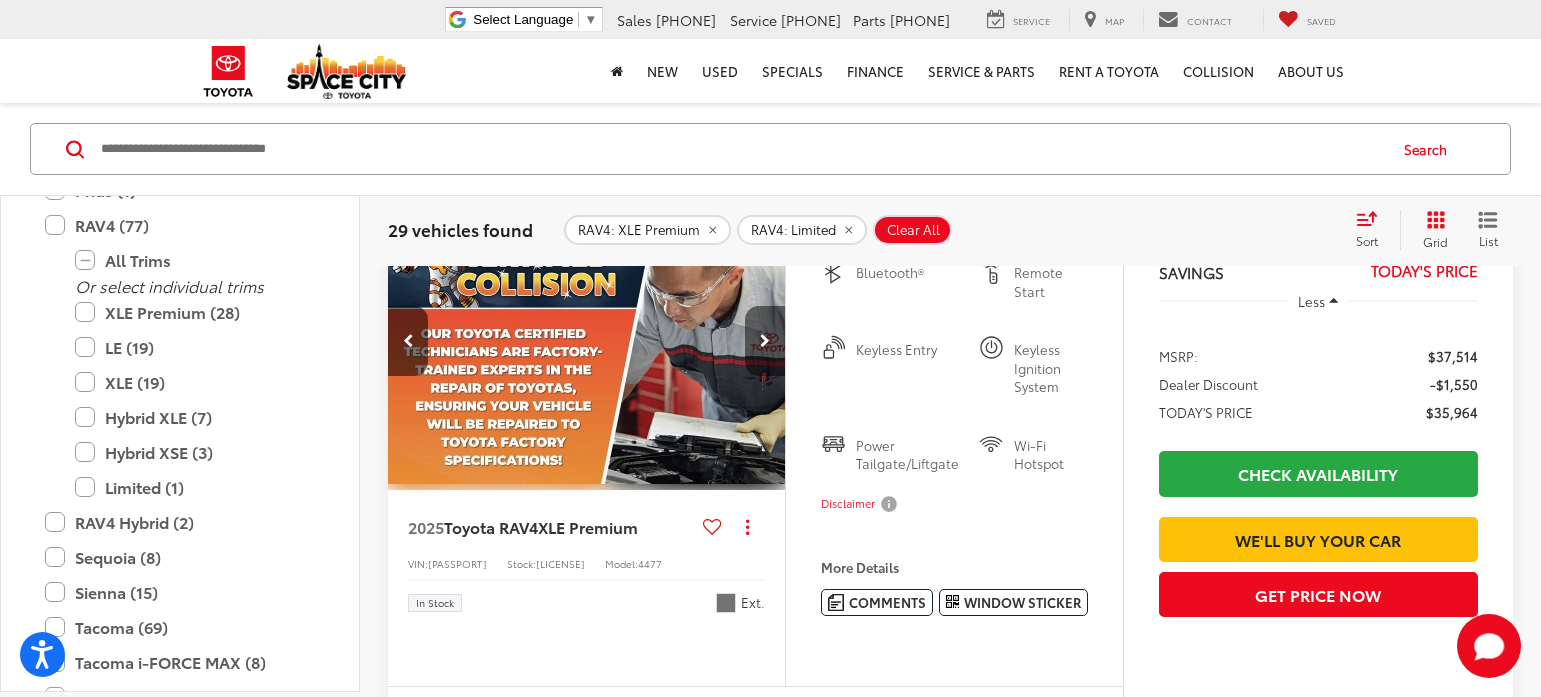 click at bounding box center [765, 341] 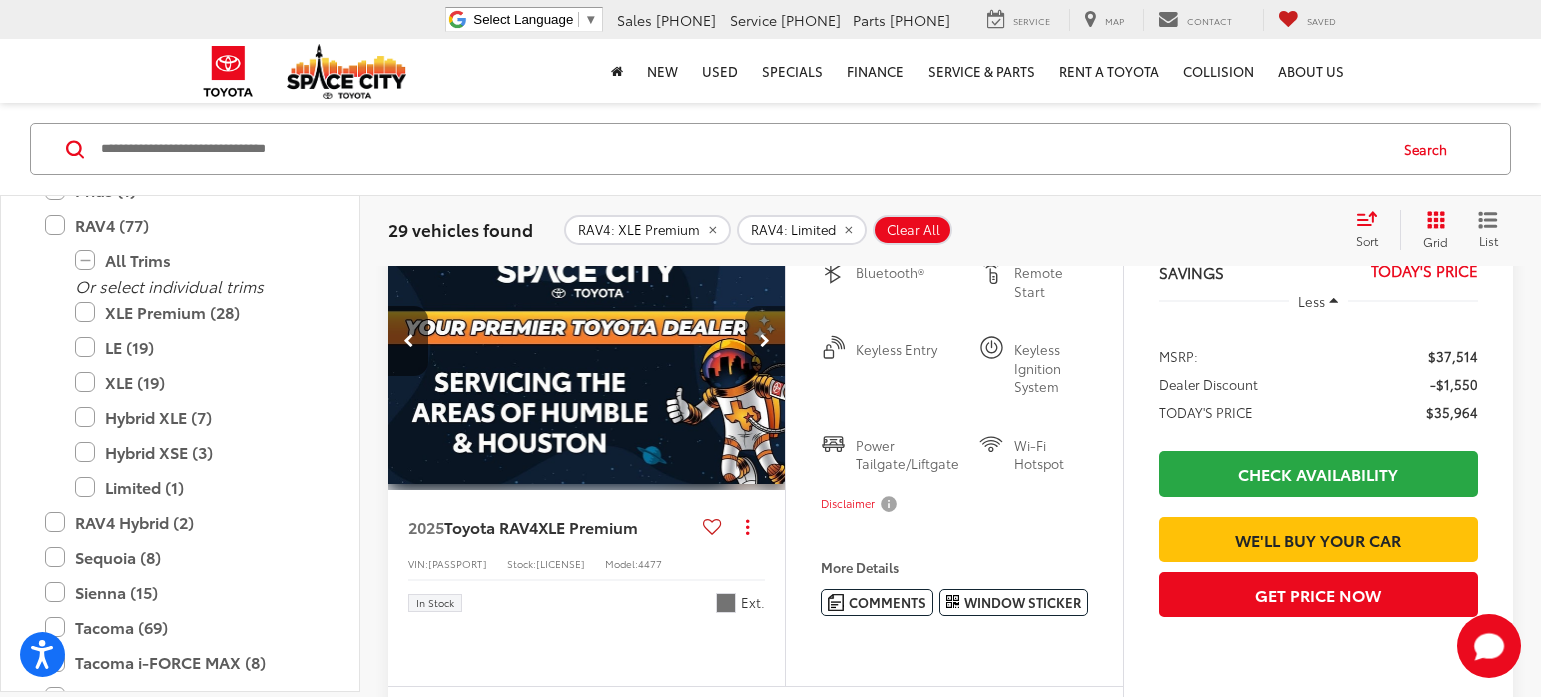 click at bounding box center (765, 341) 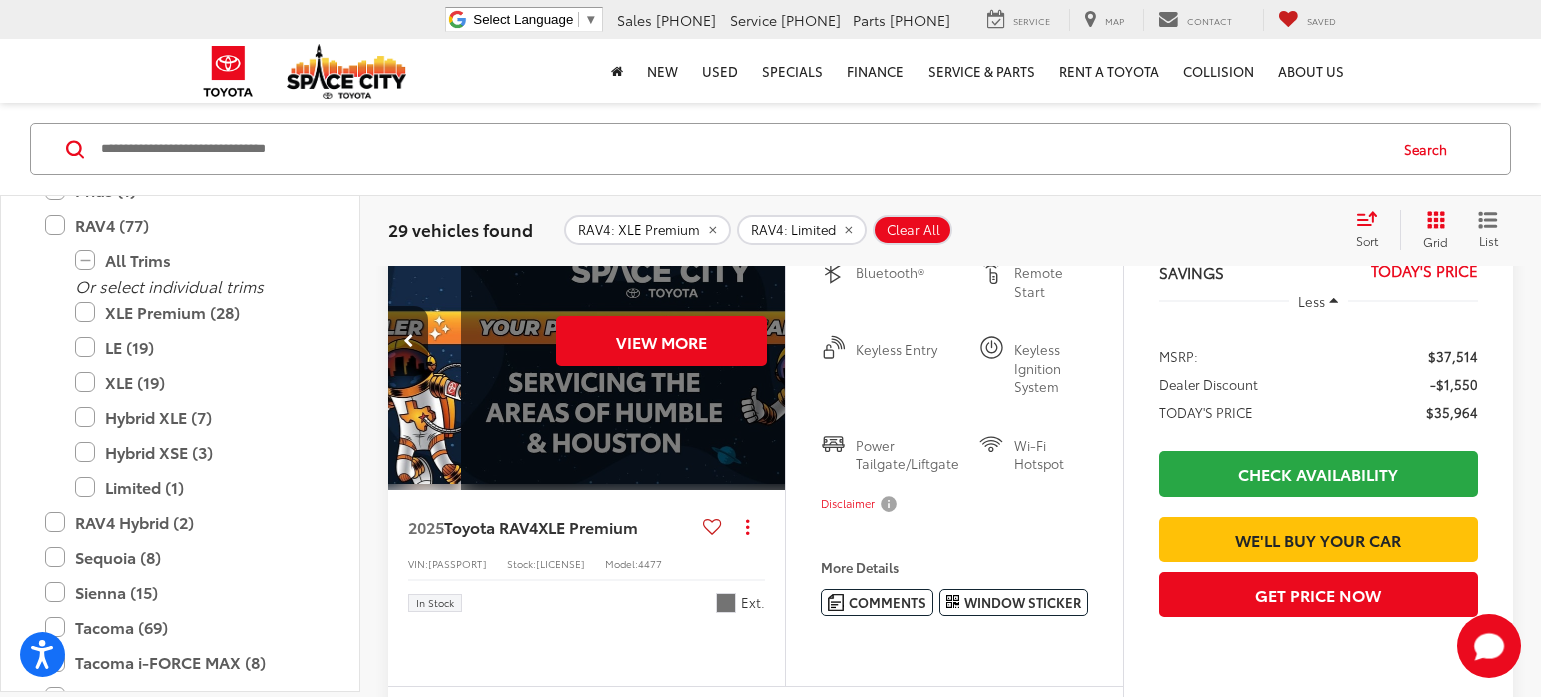 scroll, scrollTop: 0, scrollLeft: 1999, axis: horizontal 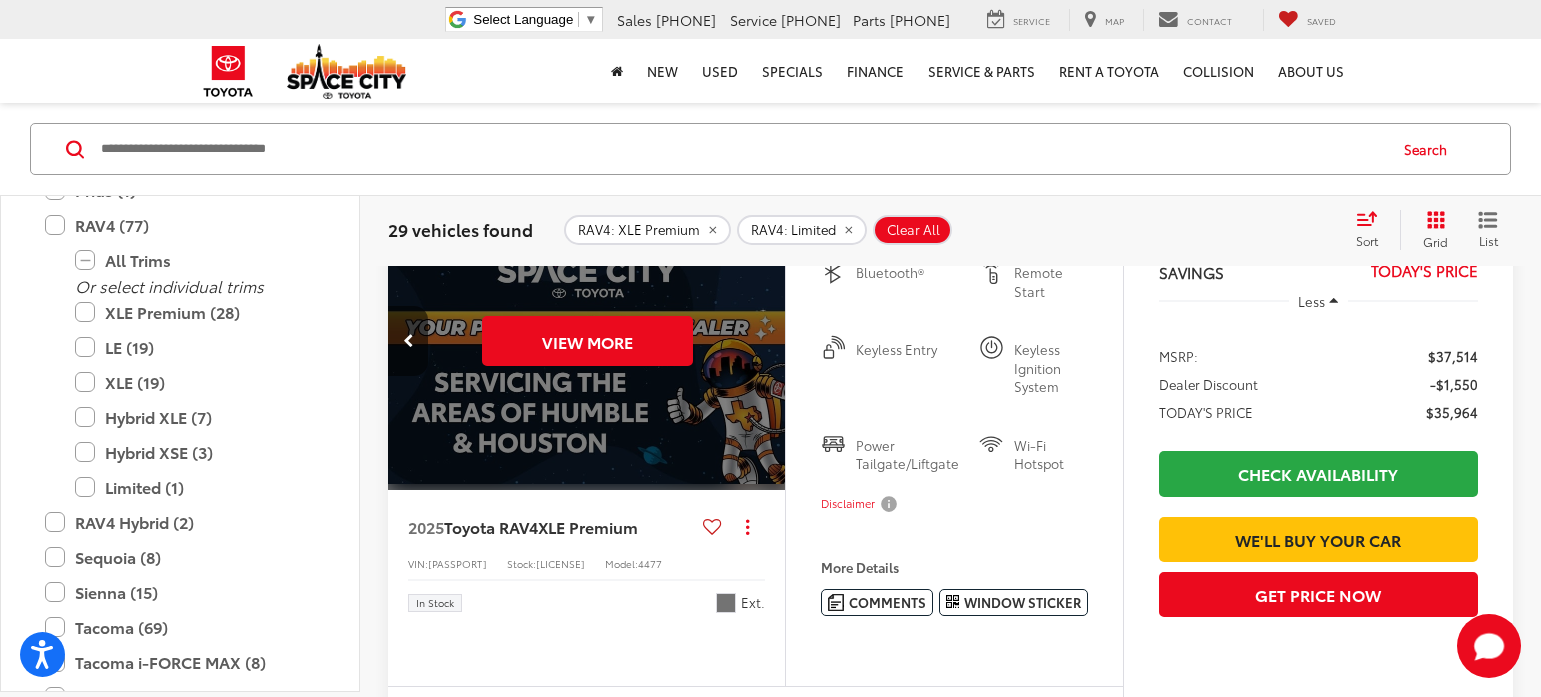 click on "View More" at bounding box center (587, 341) 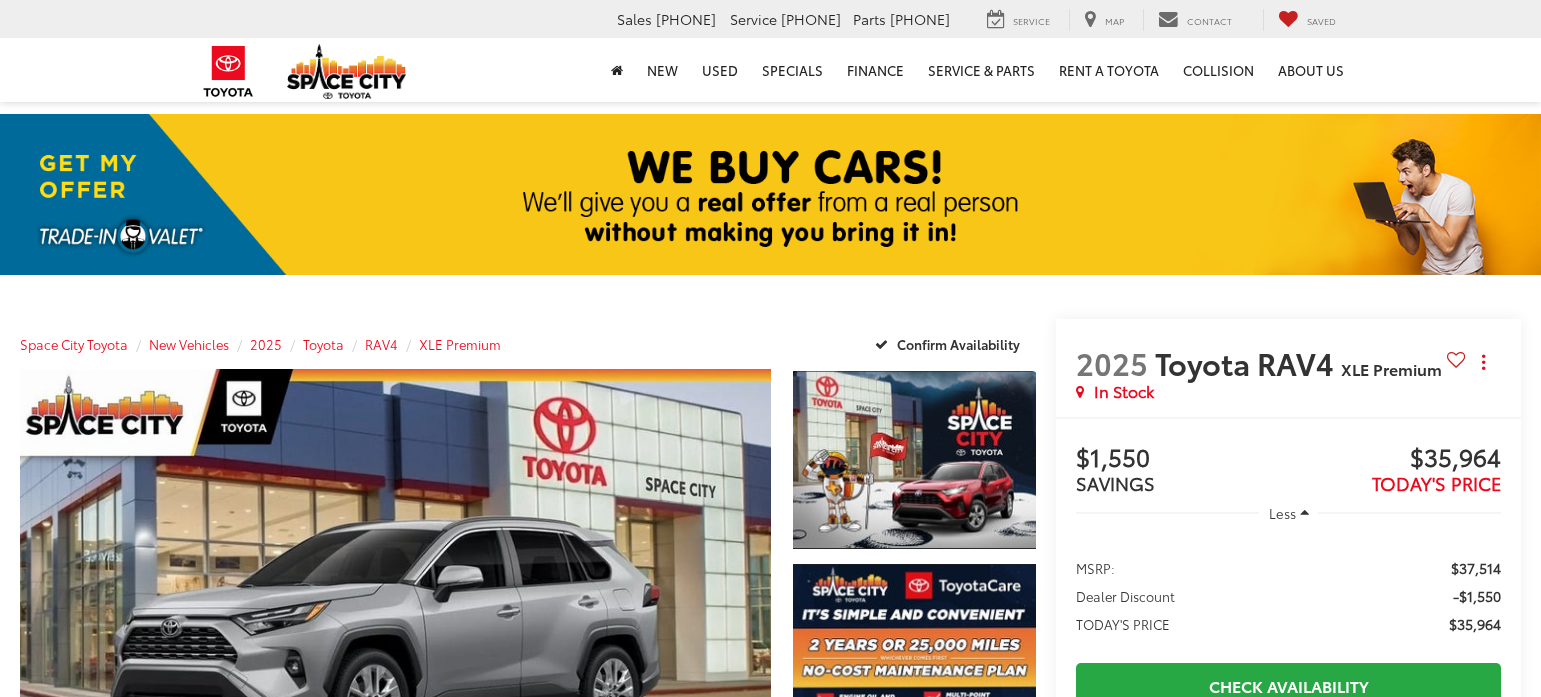 scroll, scrollTop: 0, scrollLeft: 0, axis: both 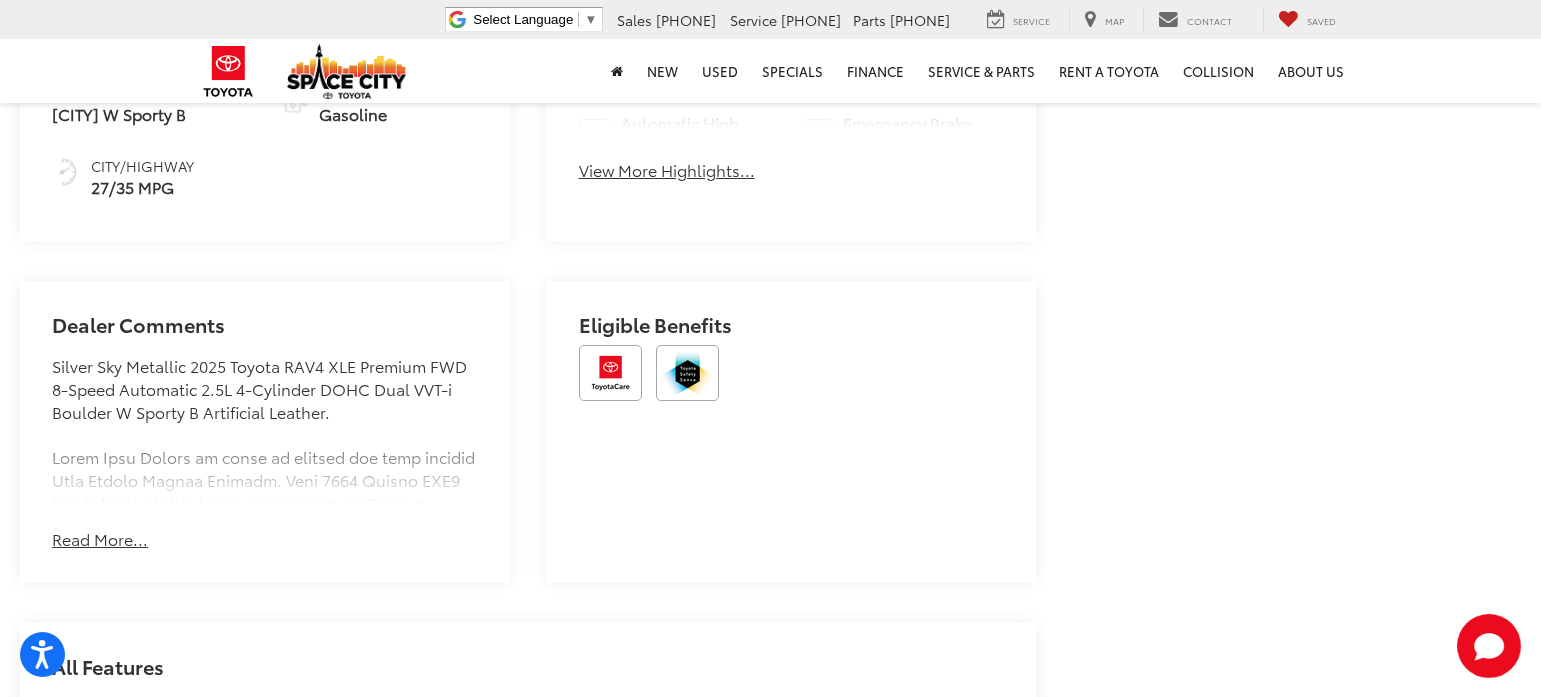 click on "Read More..." at bounding box center (100, 539) 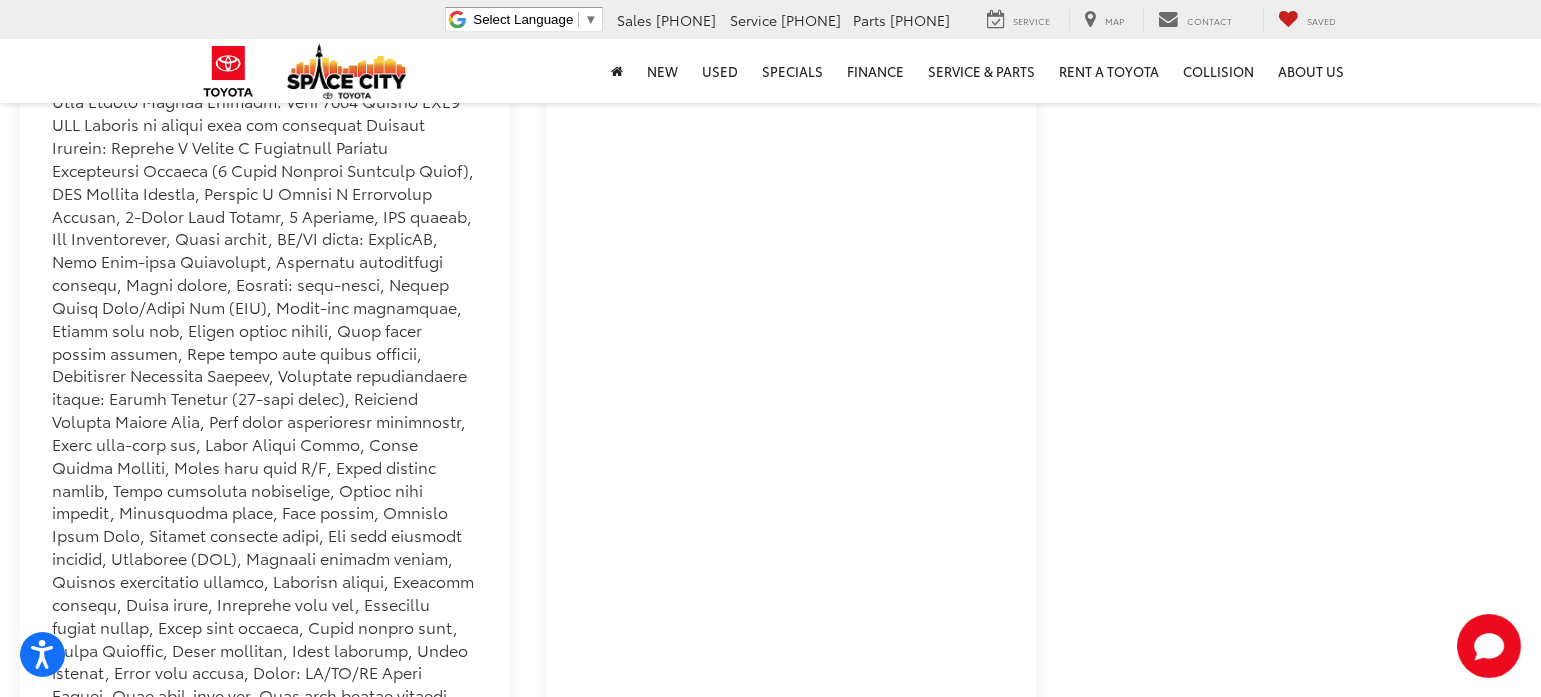 scroll, scrollTop: 1800, scrollLeft: 0, axis: vertical 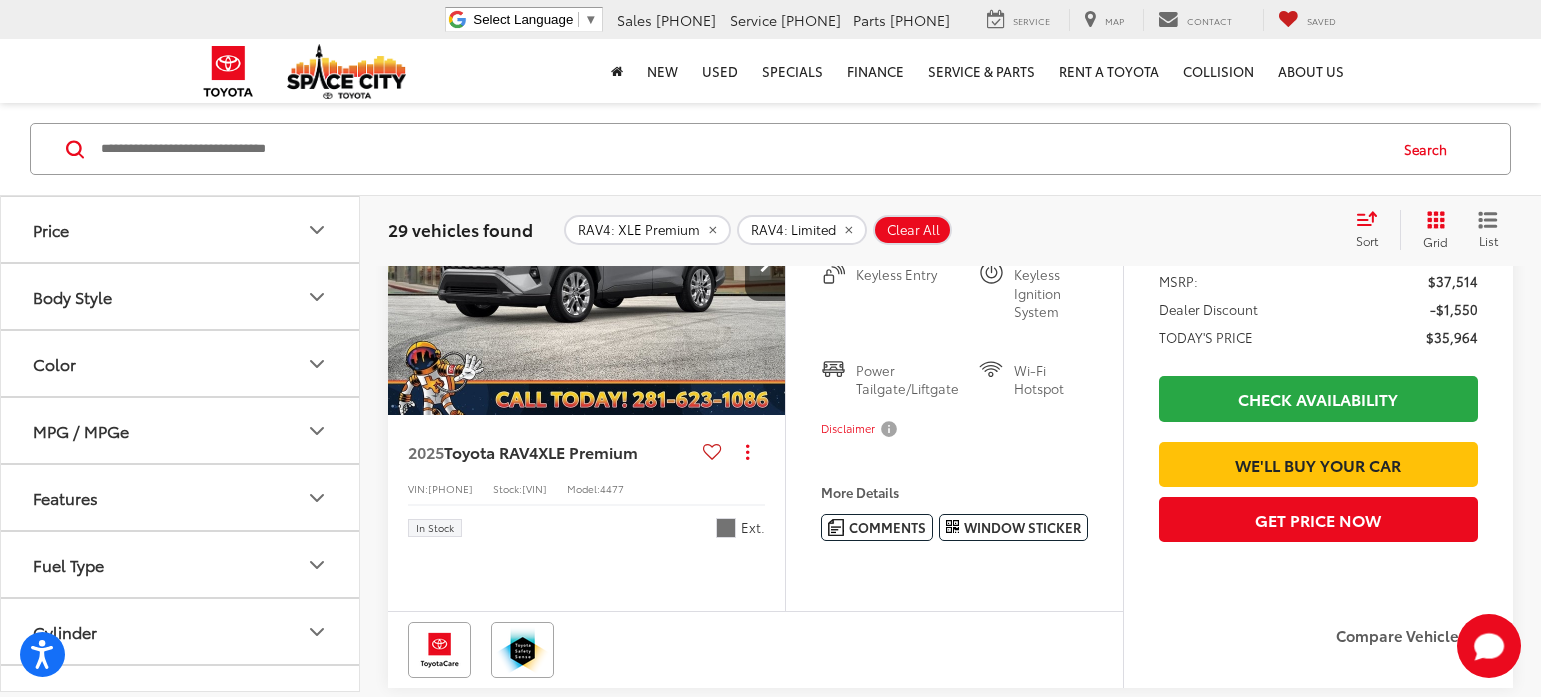 click 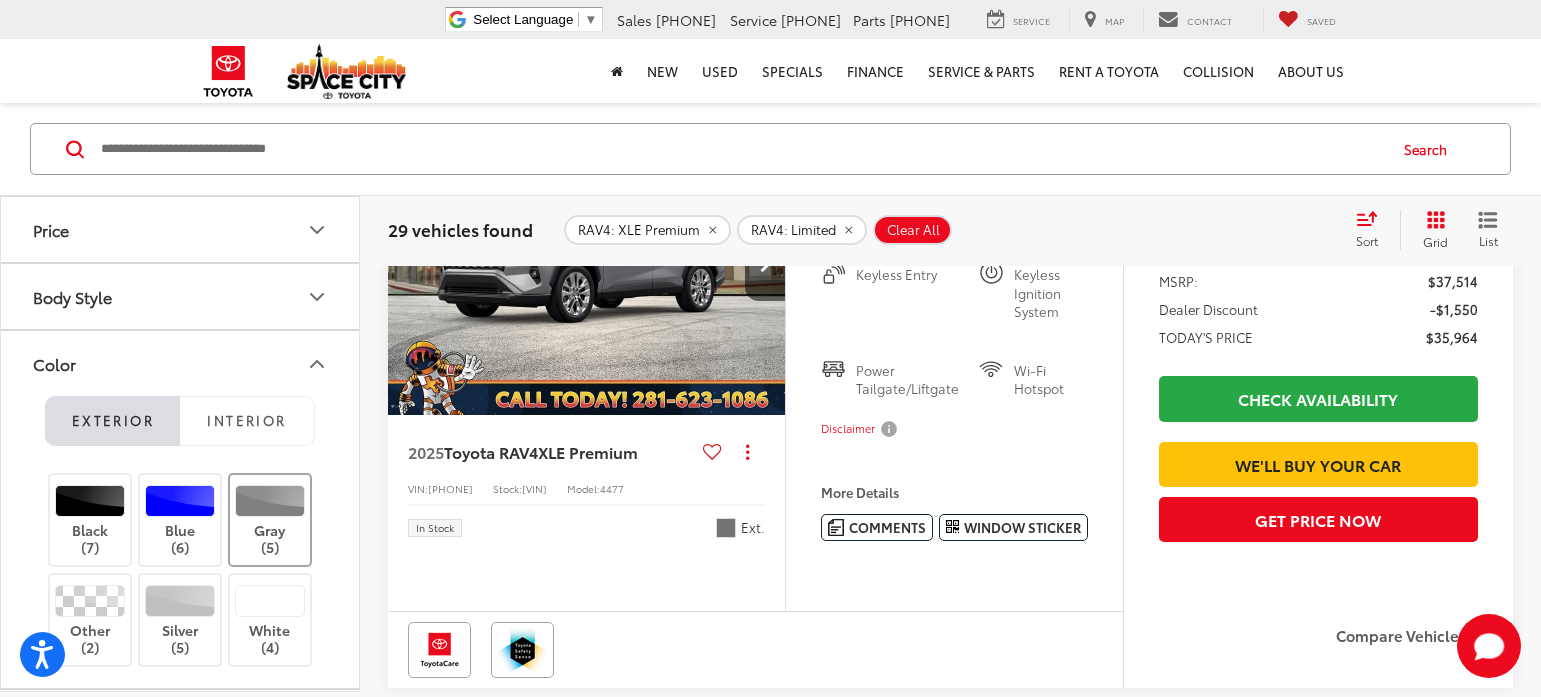 click at bounding box center [270, 501] 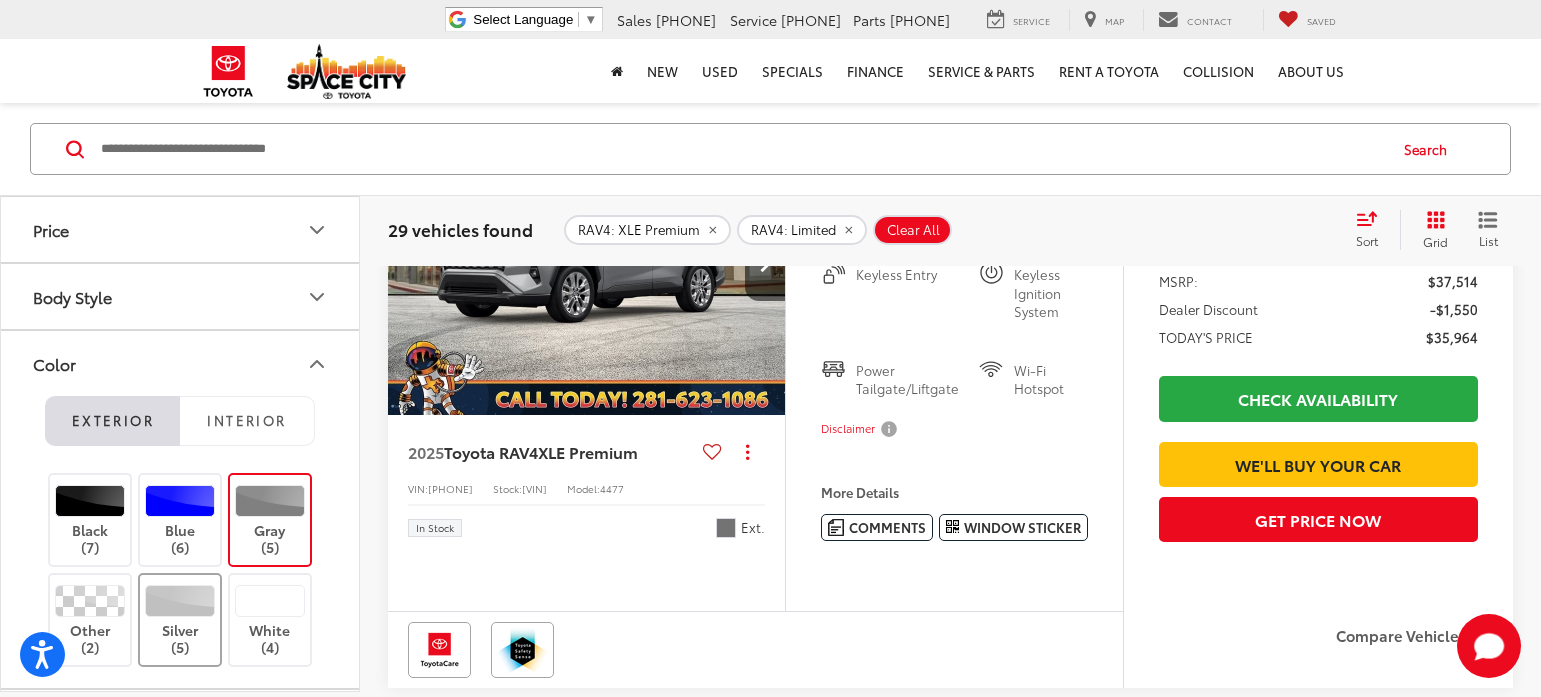 drag, startPoint x: 193, startPoint y: 619, endPoint x: 232, endPoint y: 626, distance: 39.623226 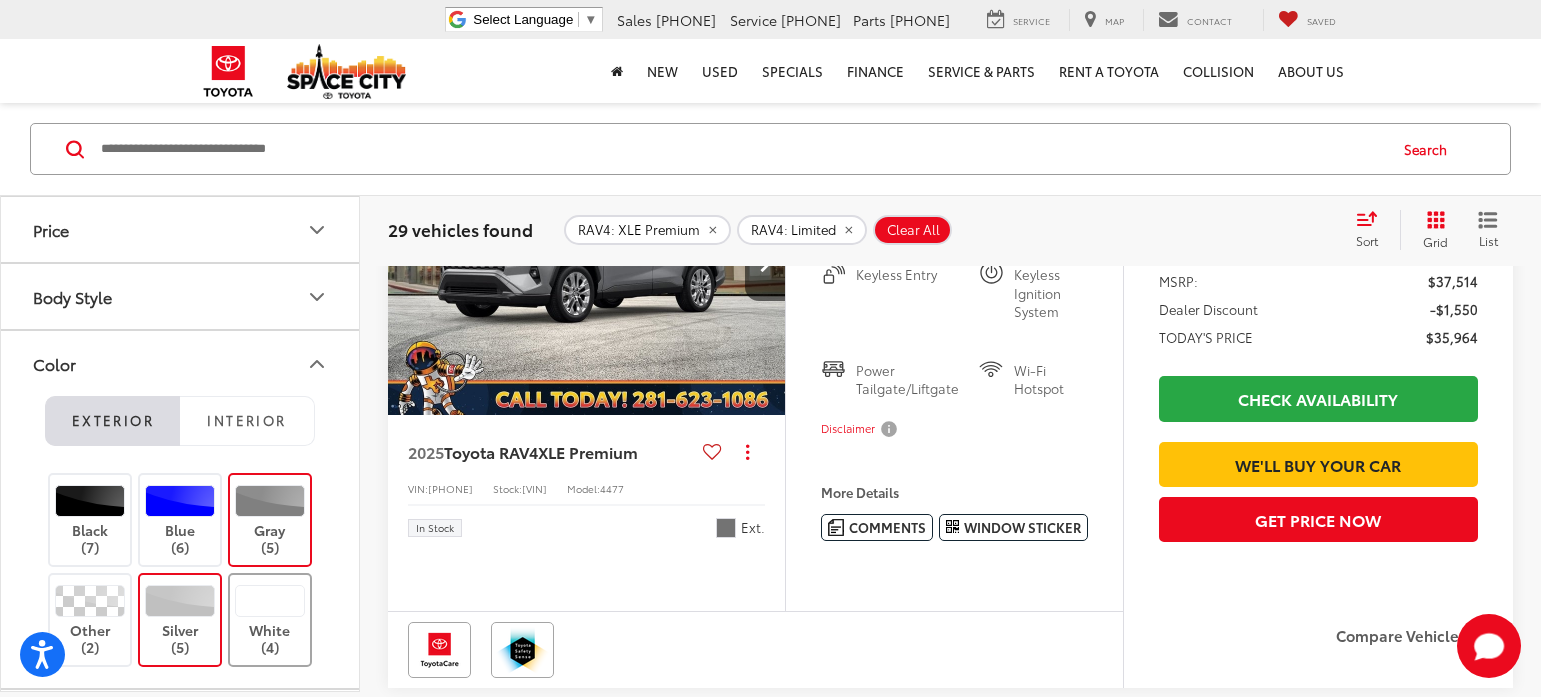 click on "White   (4)" at bounding box center [270, 620] 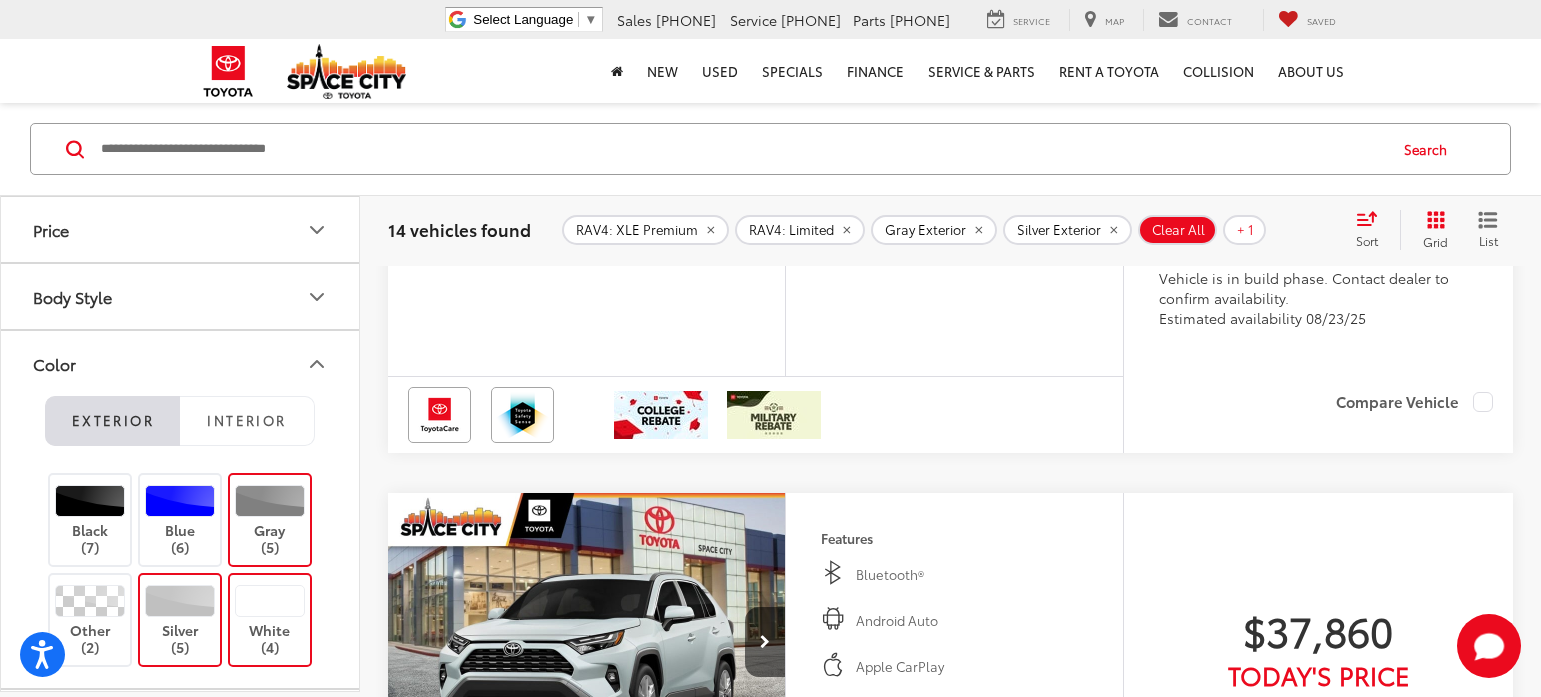 scroll, scrollTop: 4451, scrollLeft: 0, axis: vertical 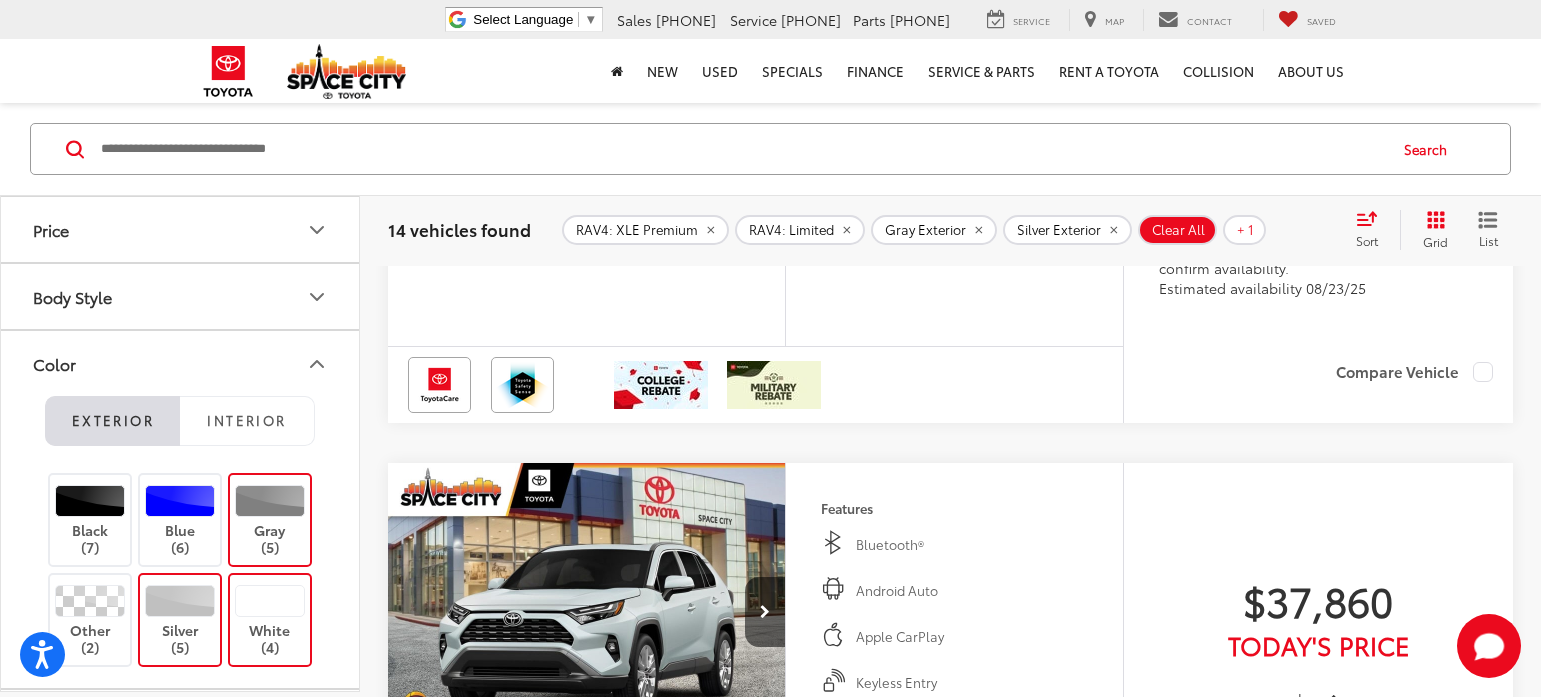 click at bounding box center (729, 90) 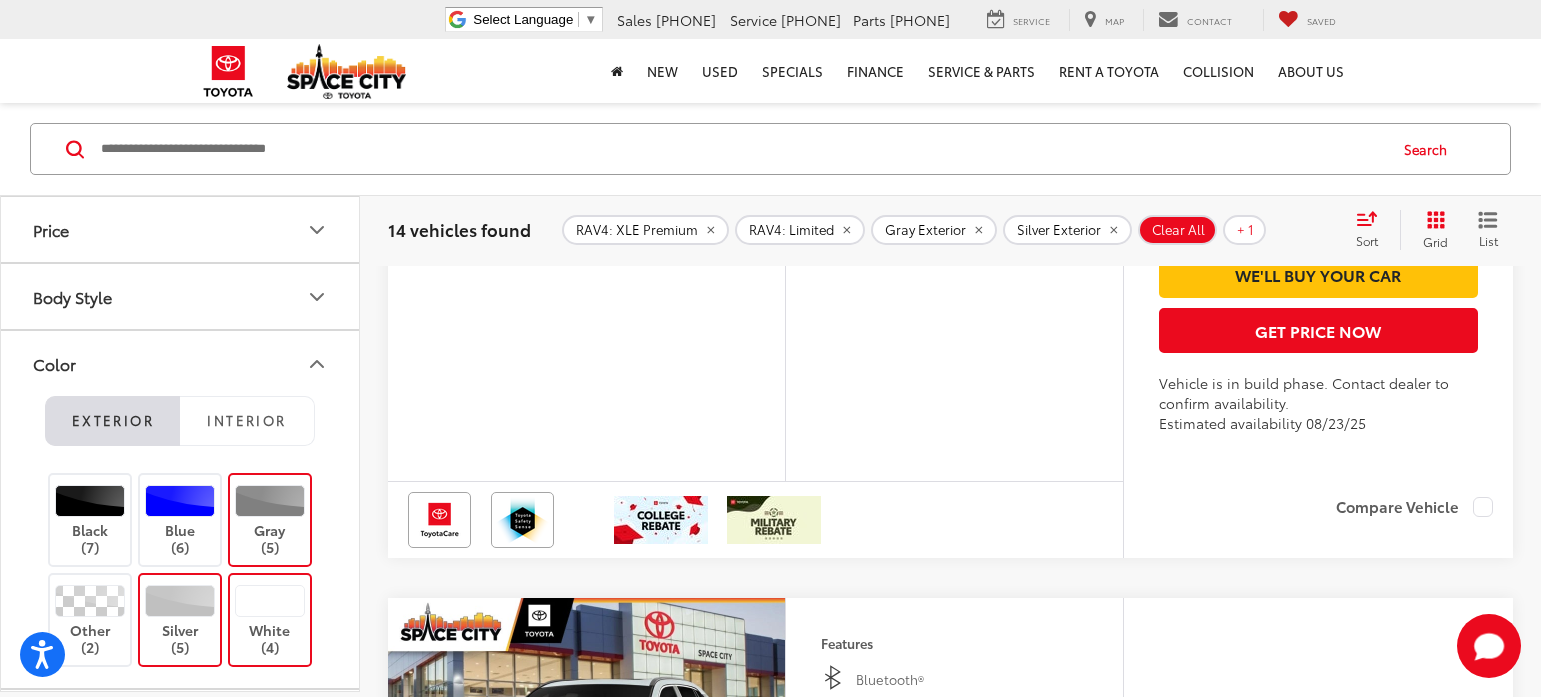scroll, scrollTop: 4351, scrollLeft: 0, axis: vertical 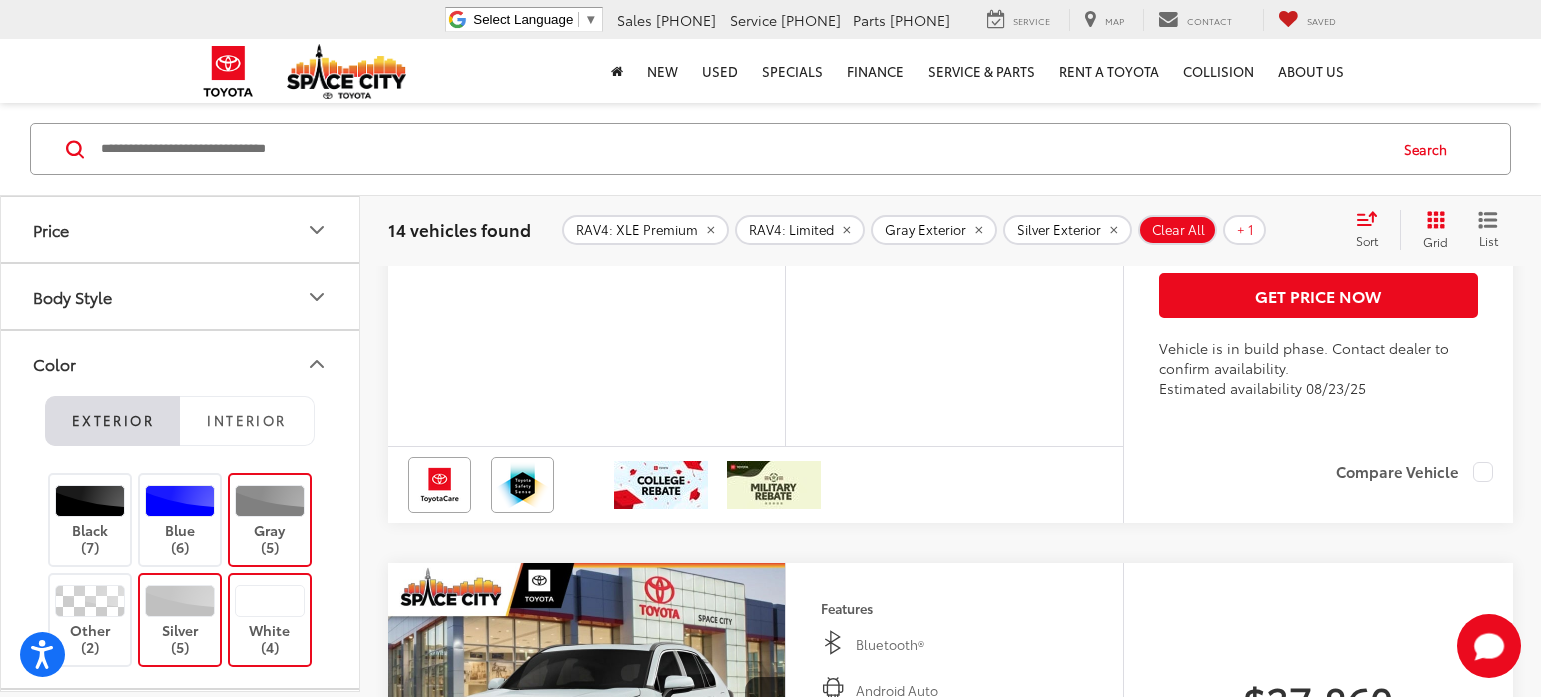 click at bounding box center (587, -71) 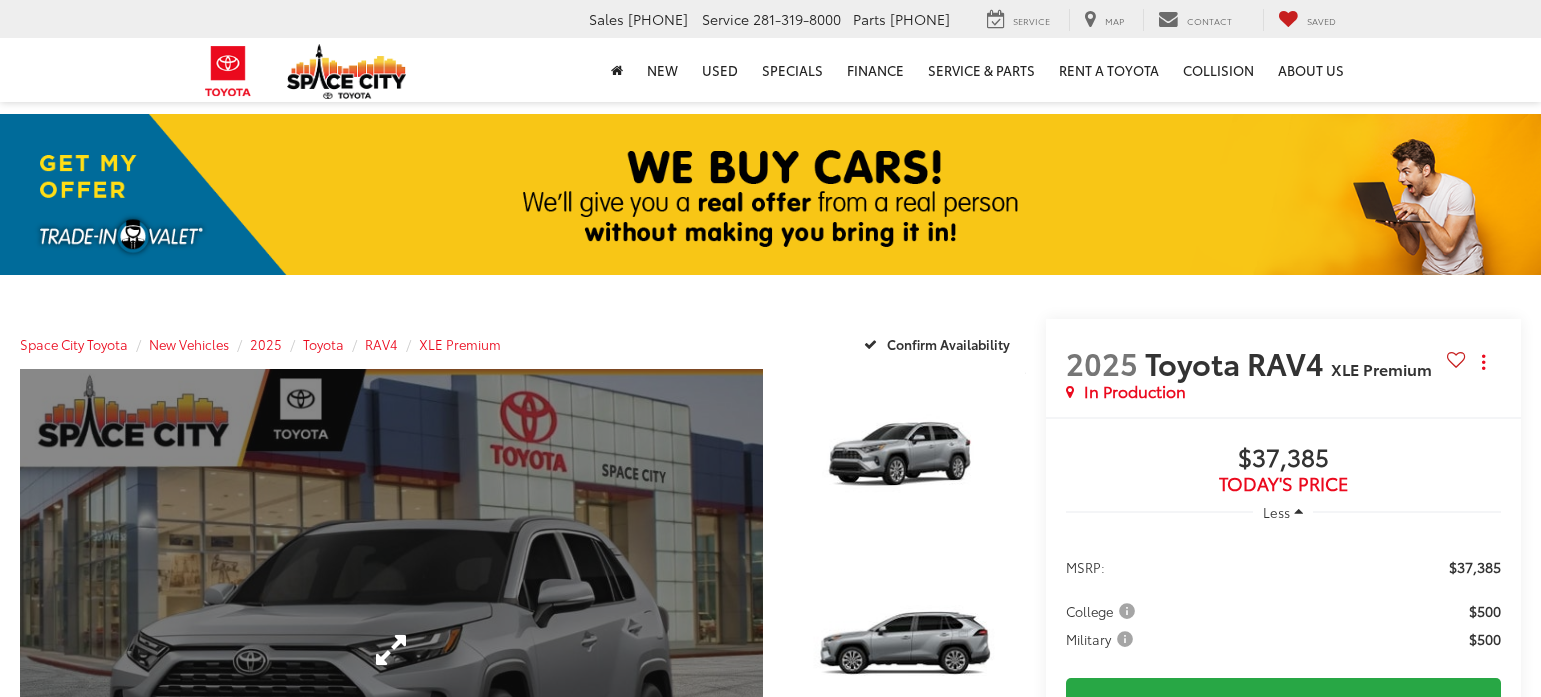scroll, scrollTop: 0, scrollLeft: 0, axis: both 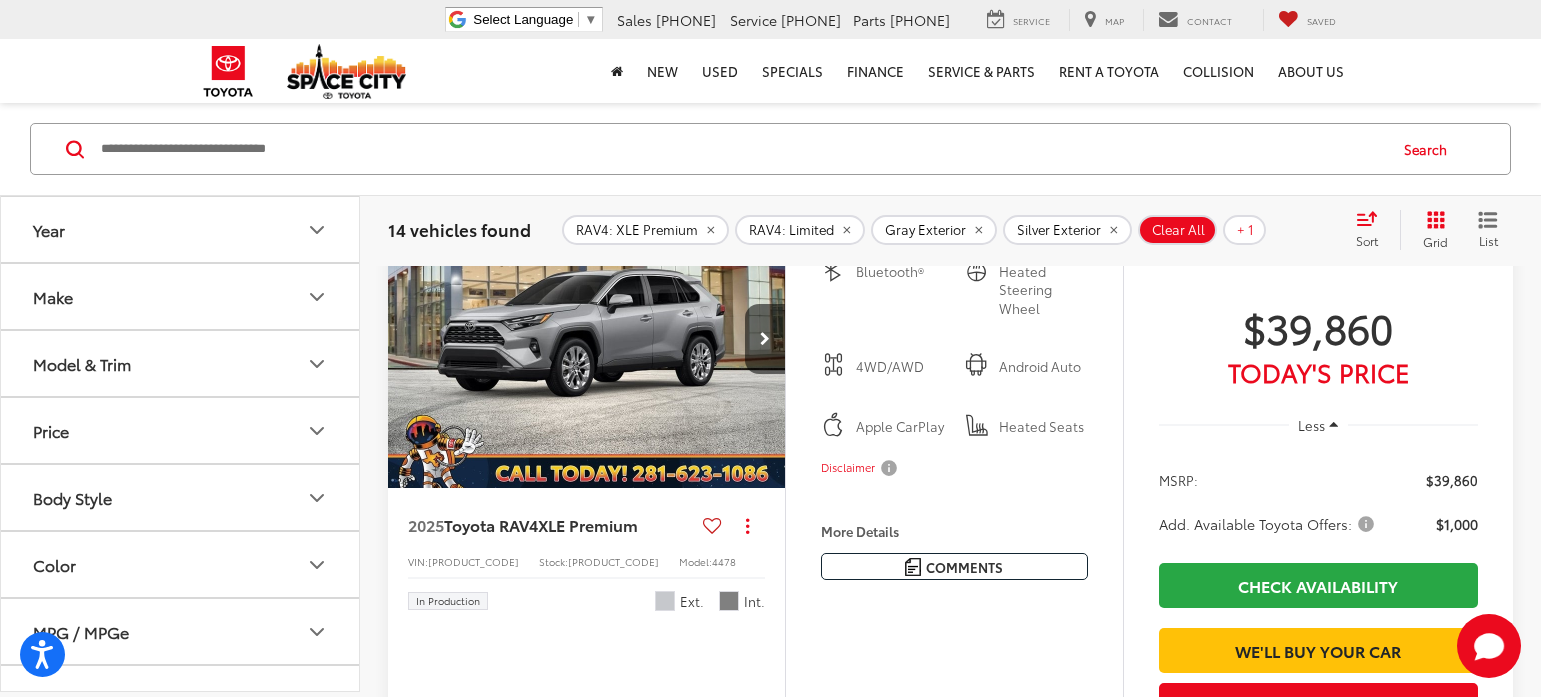 click at bounding box center (587, -272) 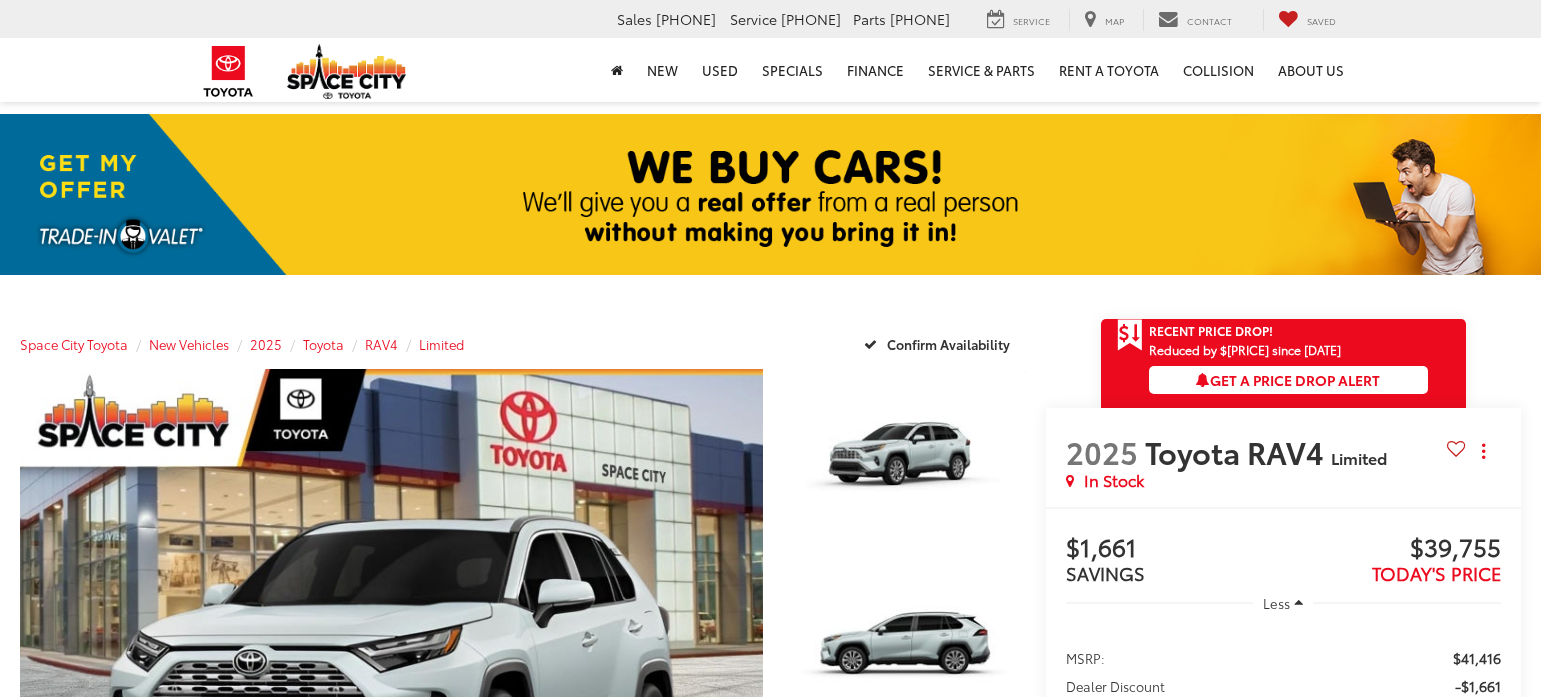 scroll, scrollTop: 0, scrollLeft: 0, axis: both 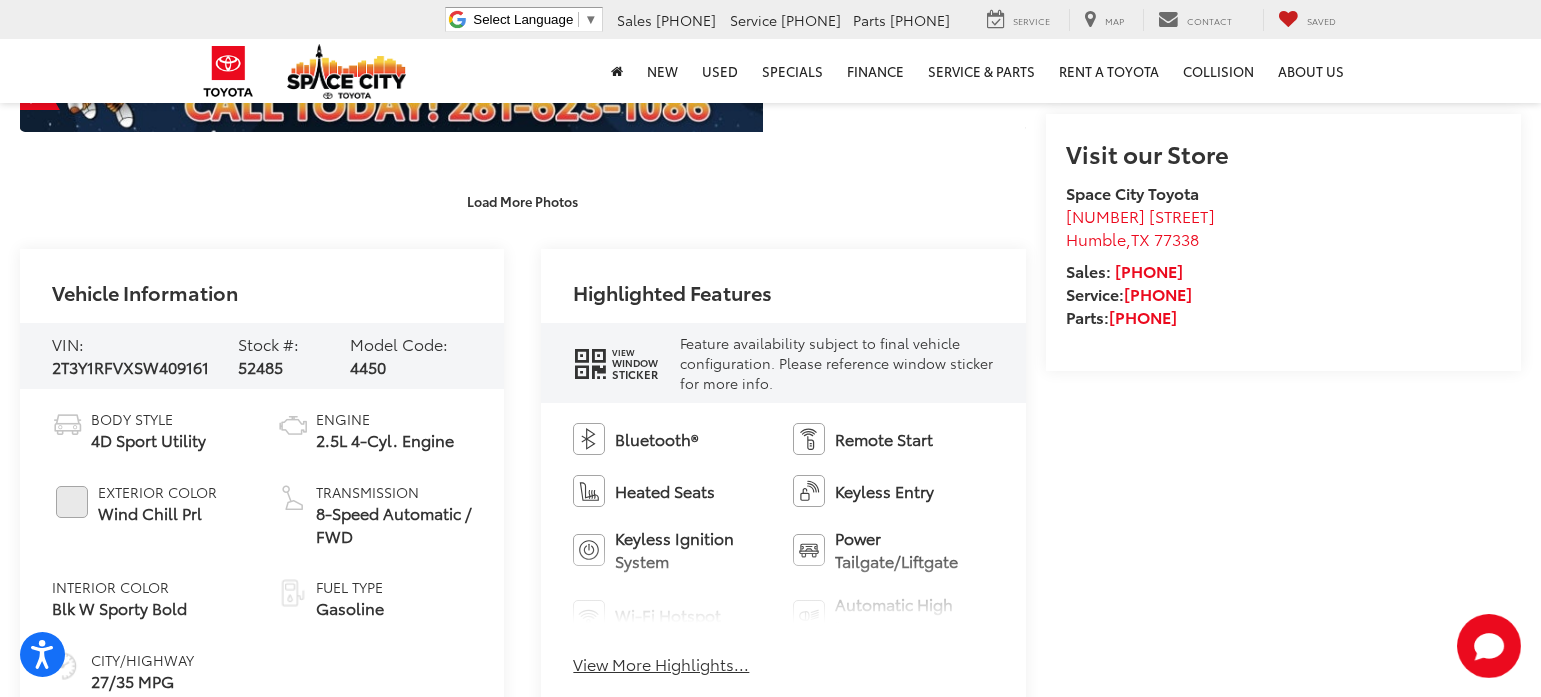 click at bounding box center [72, 502] 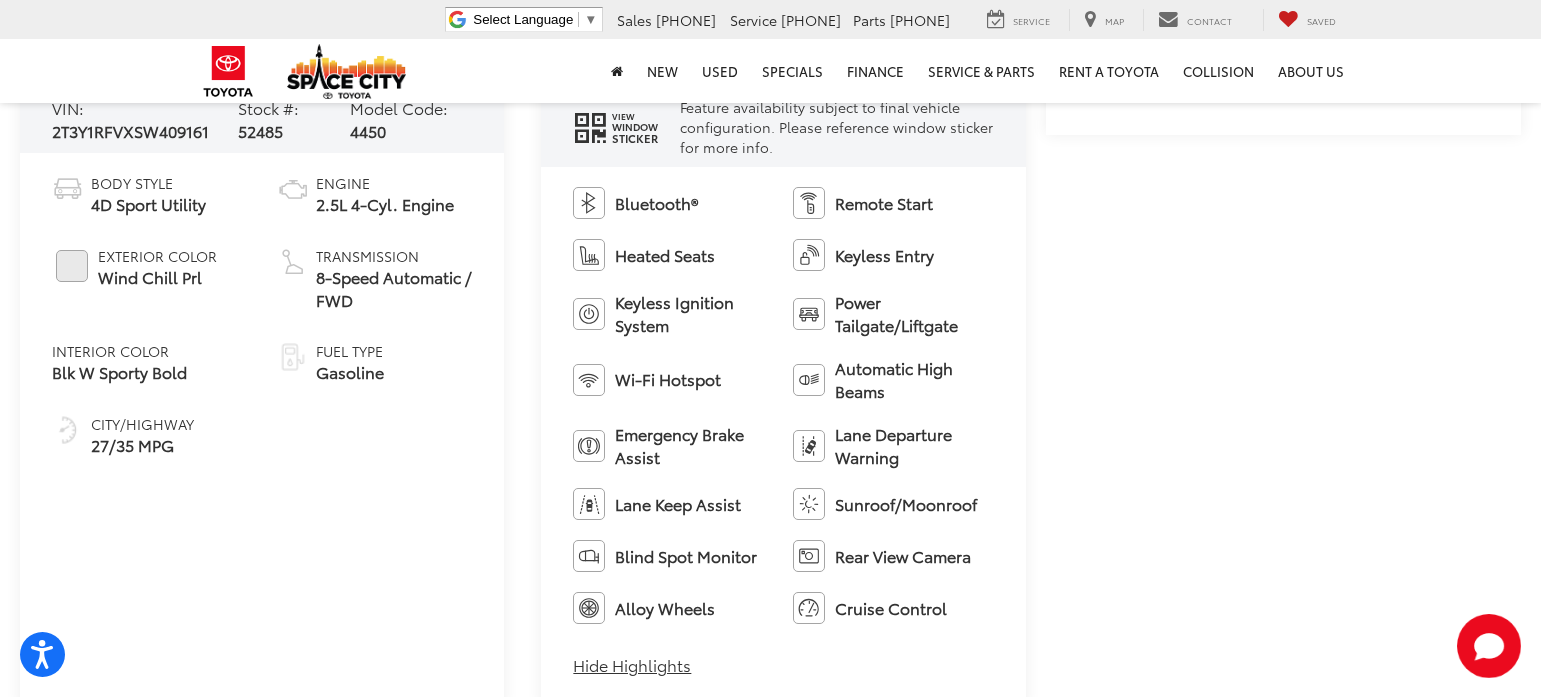 scroll, scrollTop: 1000, scrollLeft: 0, axis: vertical 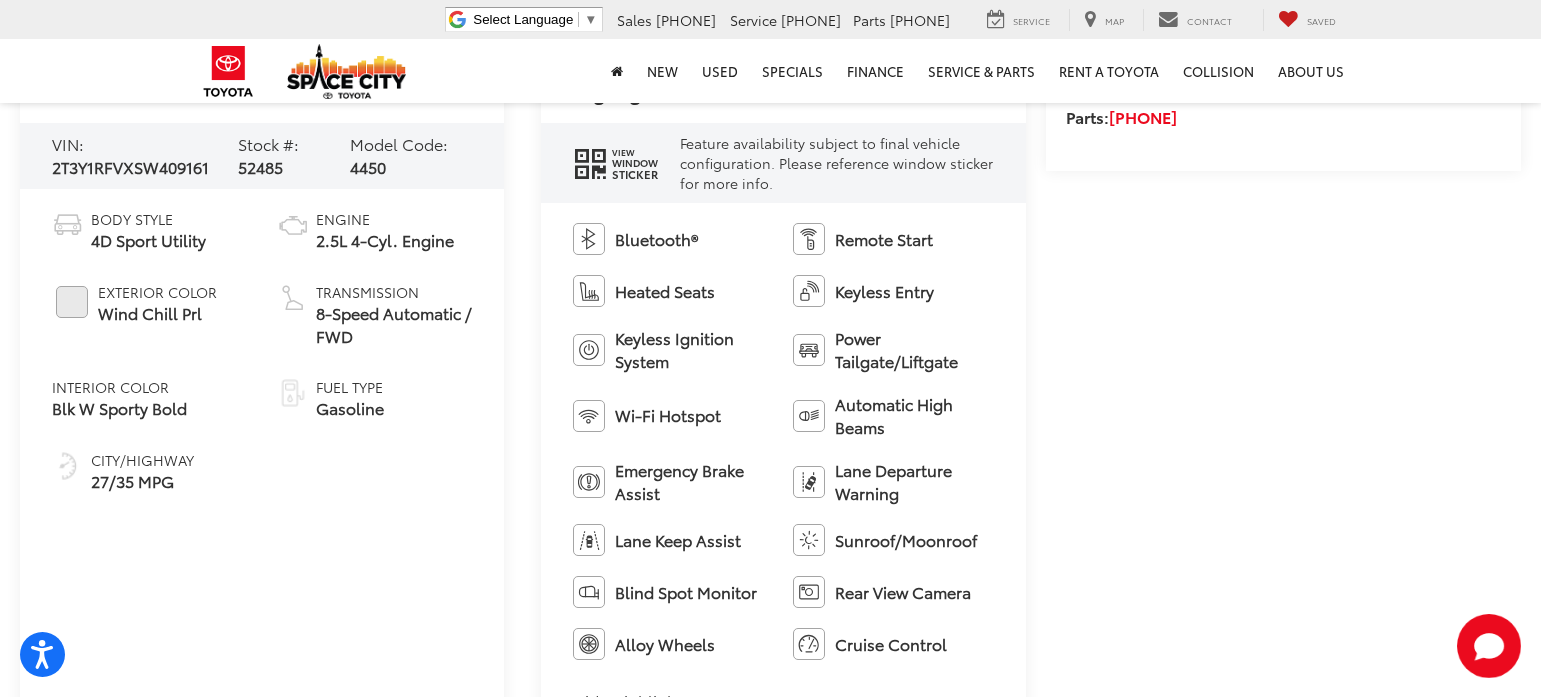 click at bounding box center (72, 302) 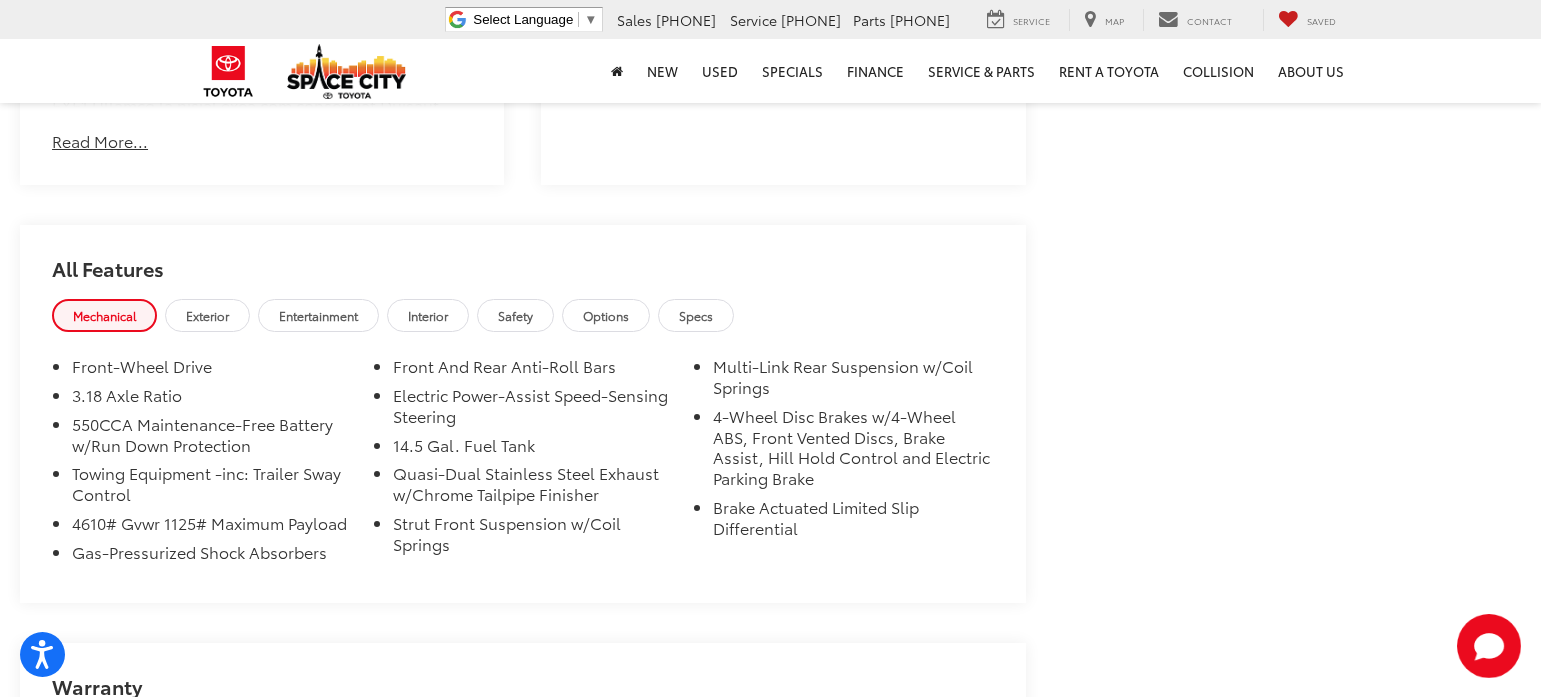 scroll, scrollTop: 2000, scrollLeft: 0, axis: vertical 